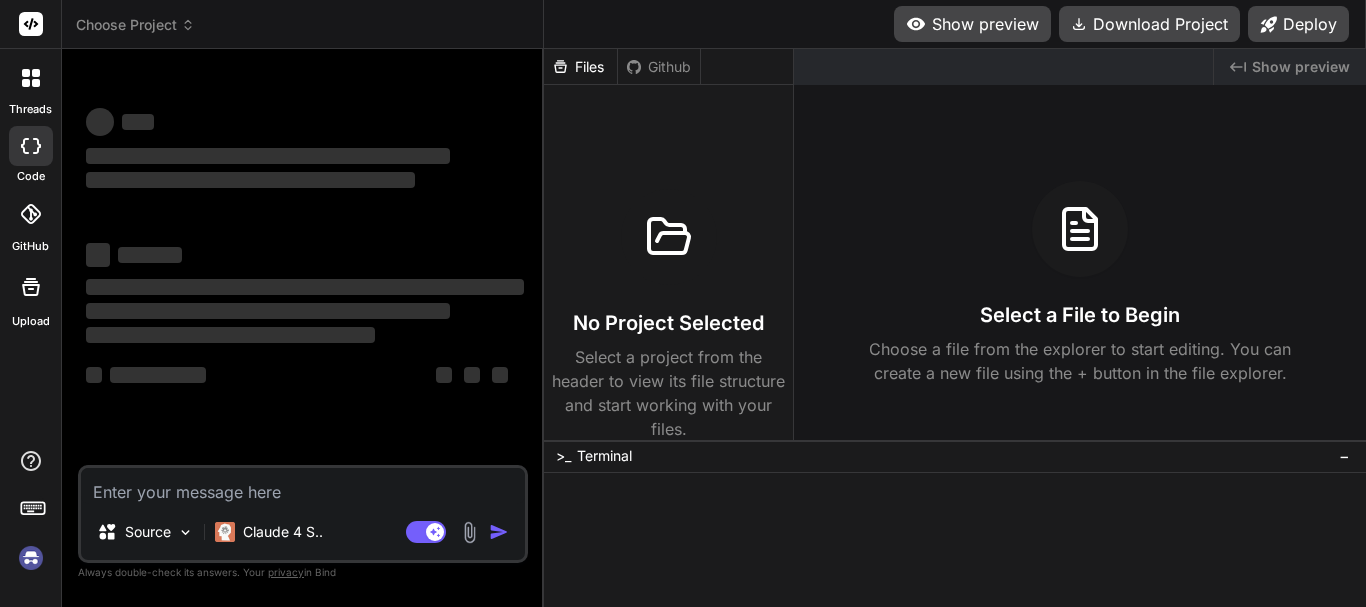 scroll, scrollTop: 0, scrollLeft: 0, axis: both 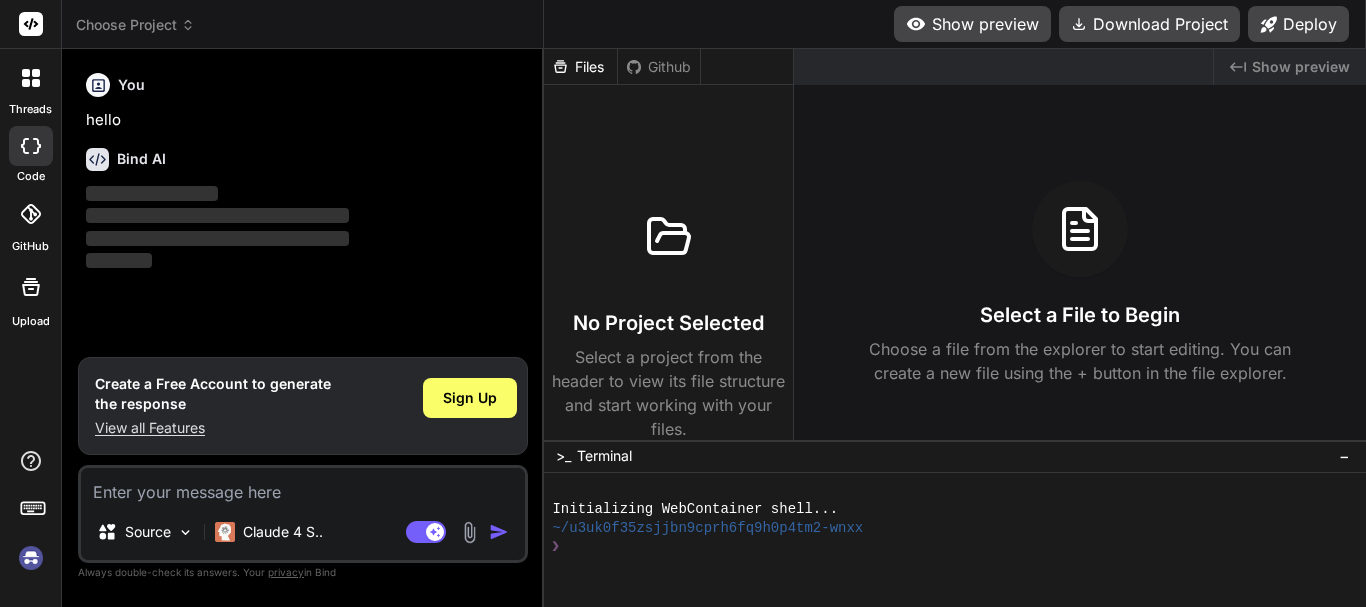 type on "x" 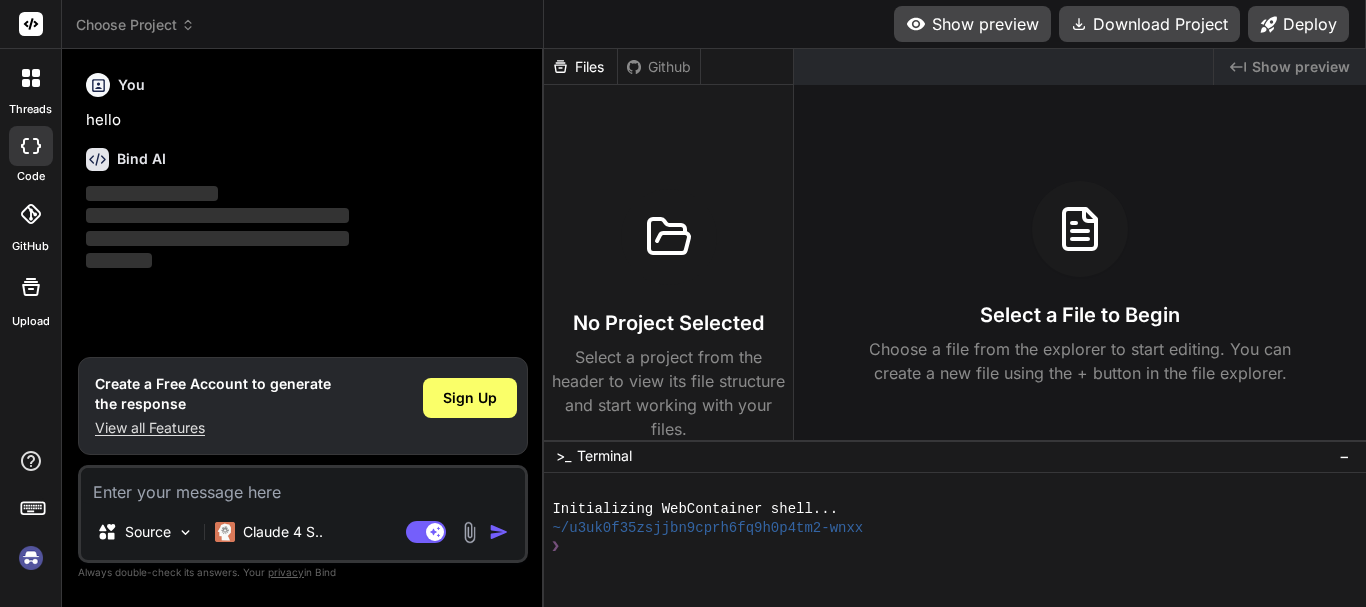 click on "You hello Bind AI ‌ ‌ ‌ ‌" at bounding box center [305, 211] 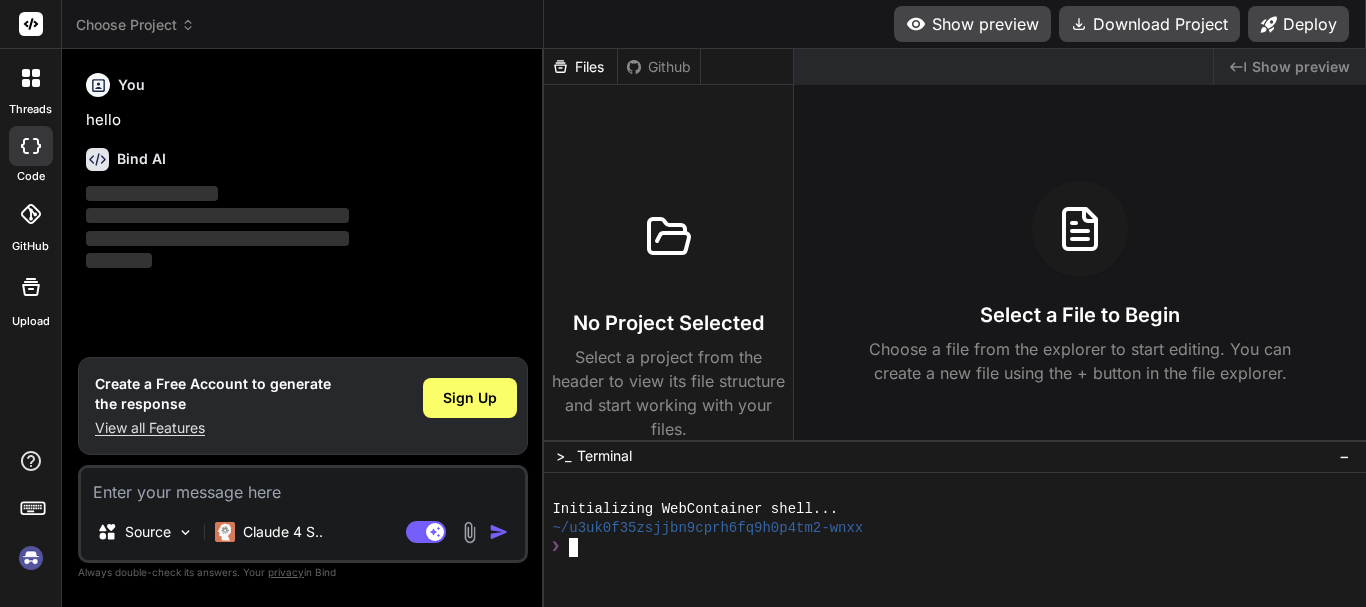 click on "❯" at bounding box center [947, 547] 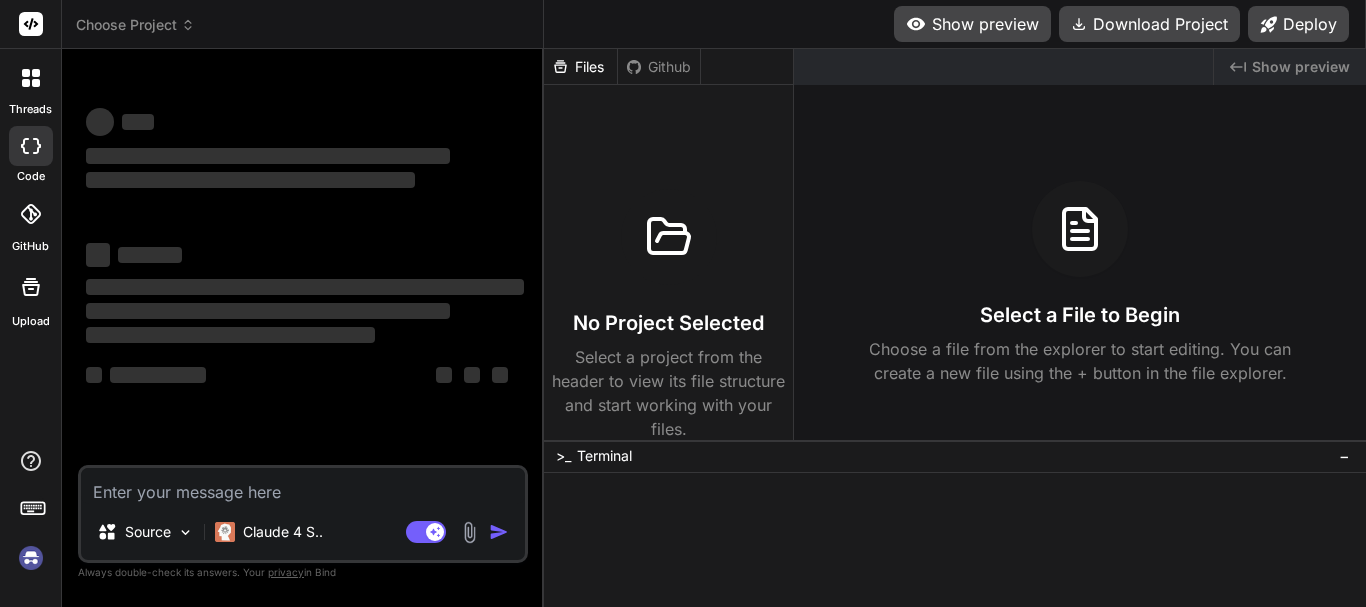 scroll, scrollTop: 0, scrollLeft: 0, axis: both 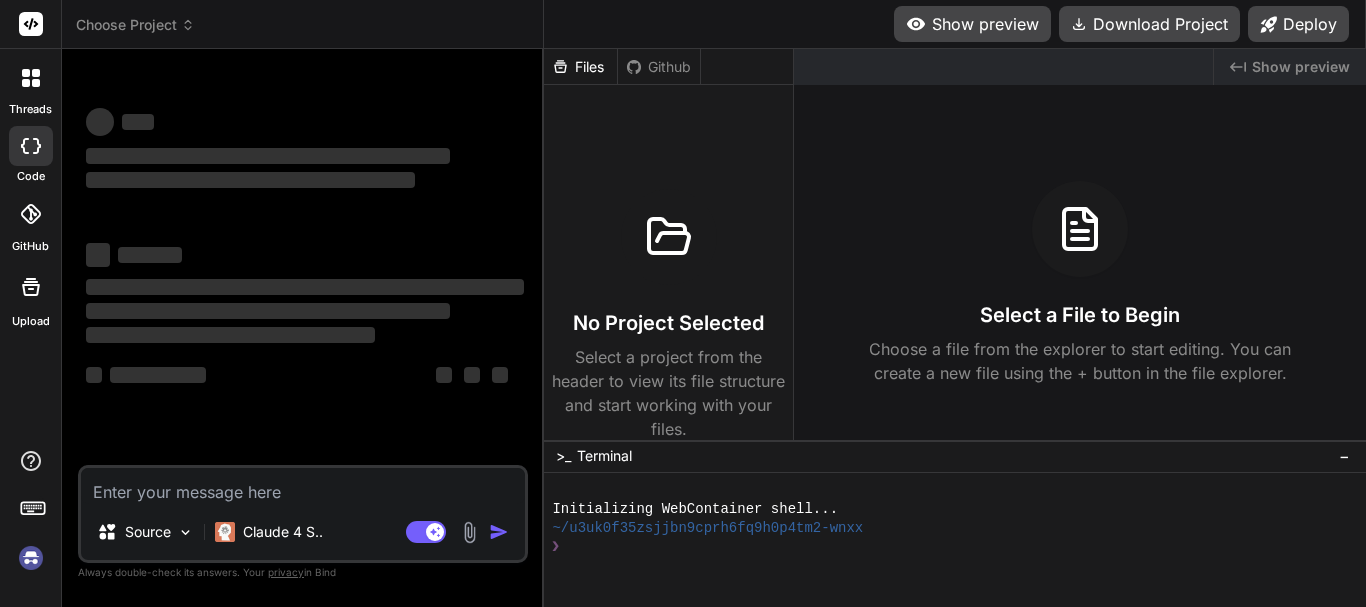 click on "Show preview" at bounding box center [972, 24] 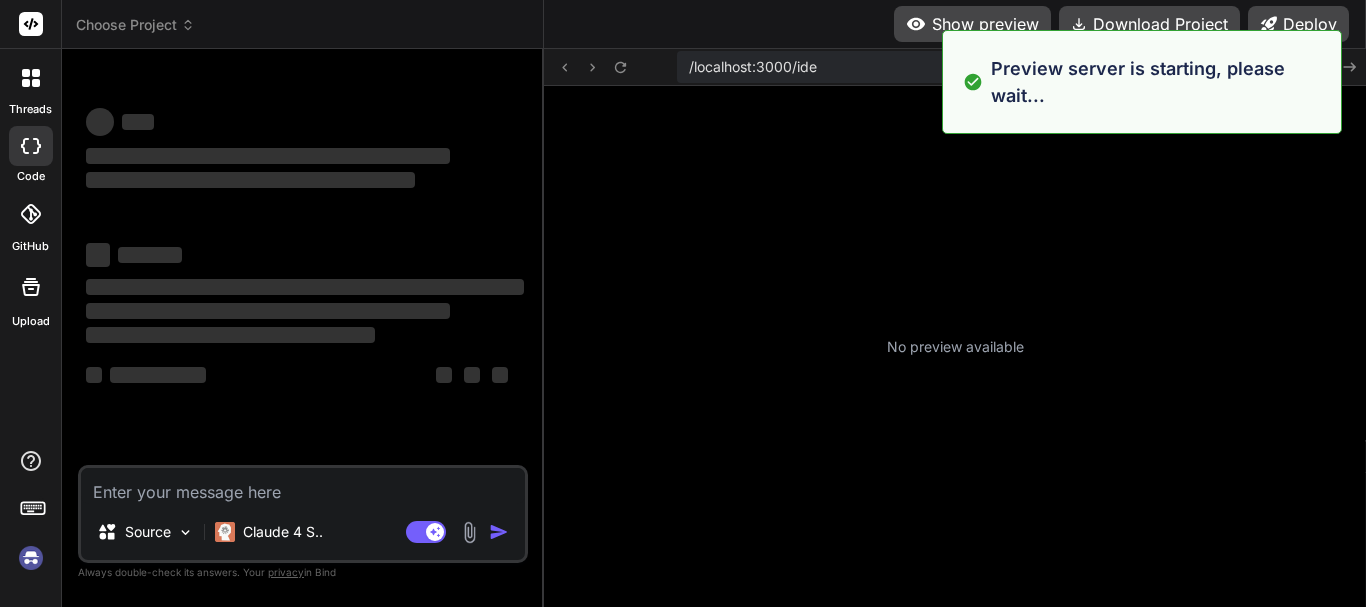 click on "No preview available" at bounding box center (955, 346) 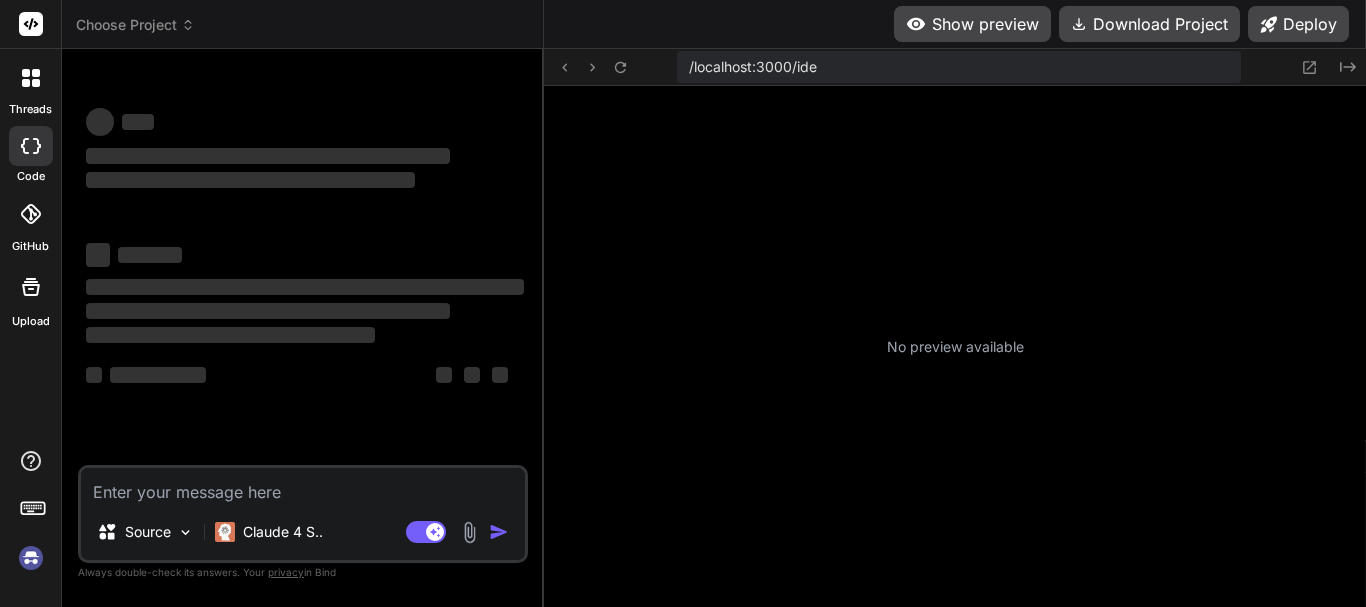 click on "/localhost:3000/ide" at bounding box center (959, 67) 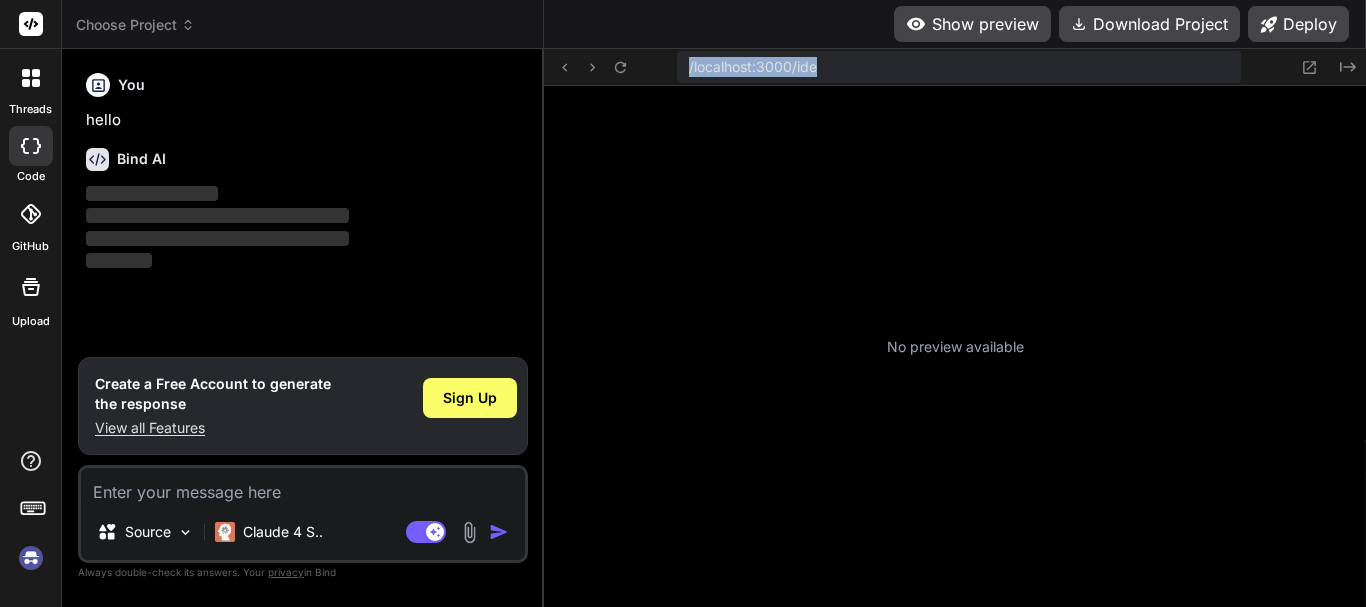click on "/localhost:3000/ide" at bounding box center [959, 67] 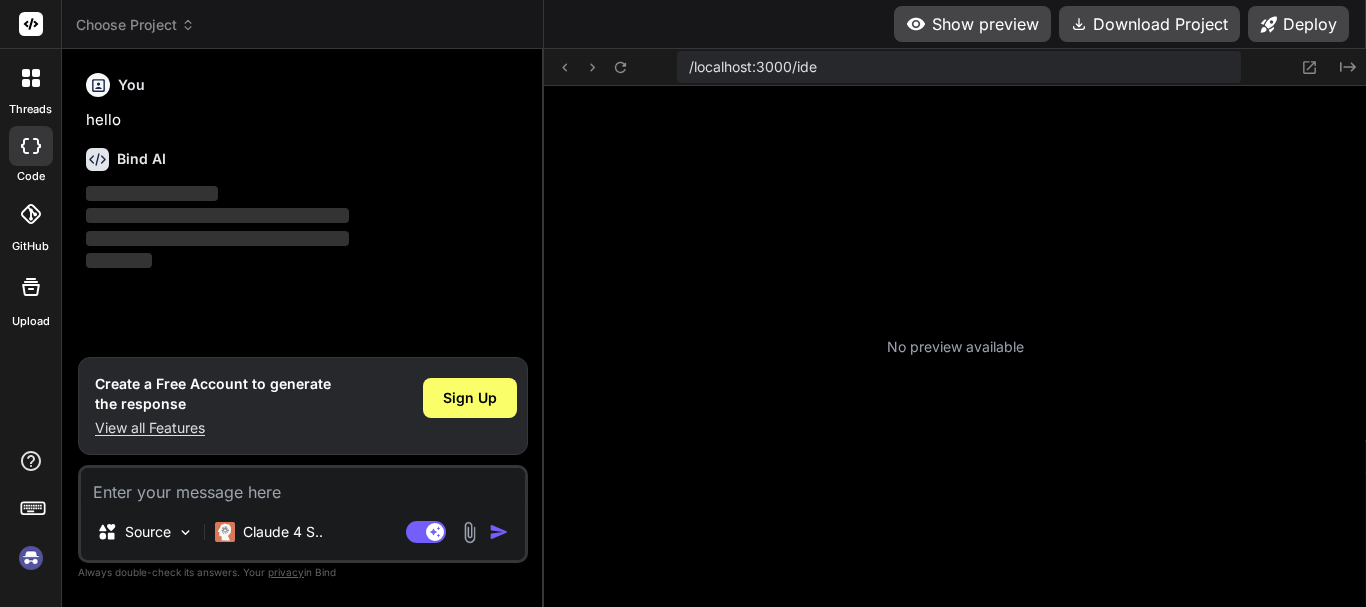 click on "No preview available" at bounding box center (955, 346) 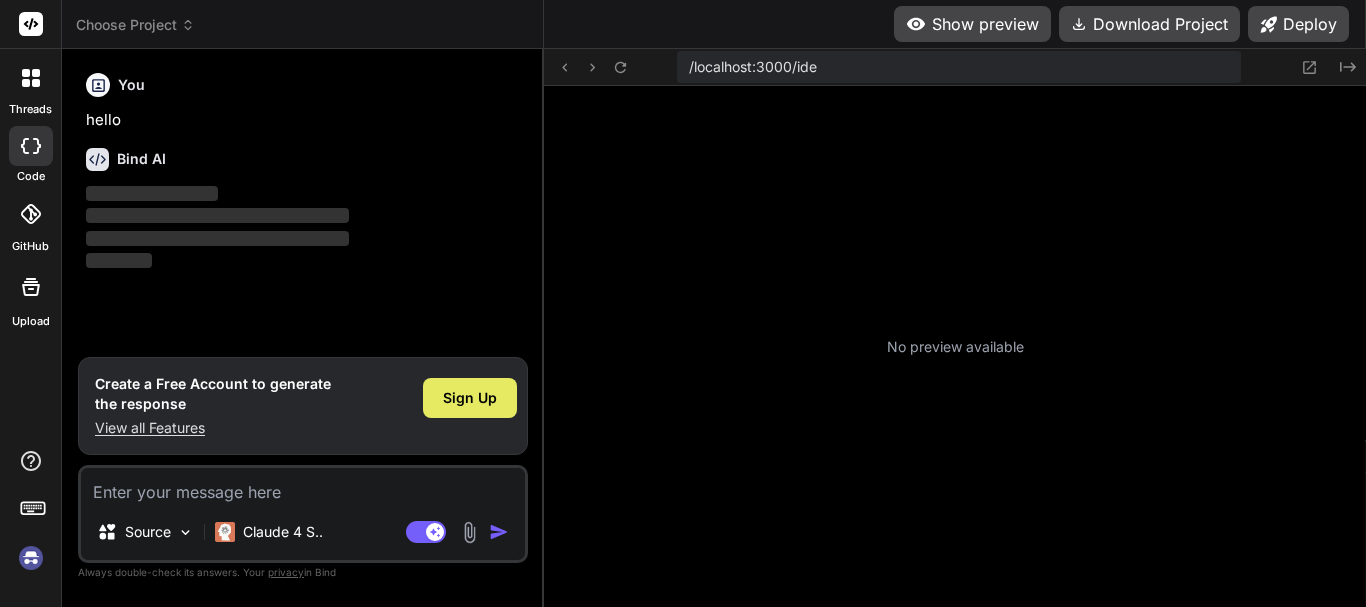 click on "Sign Up" at bounding box center (470, 398) 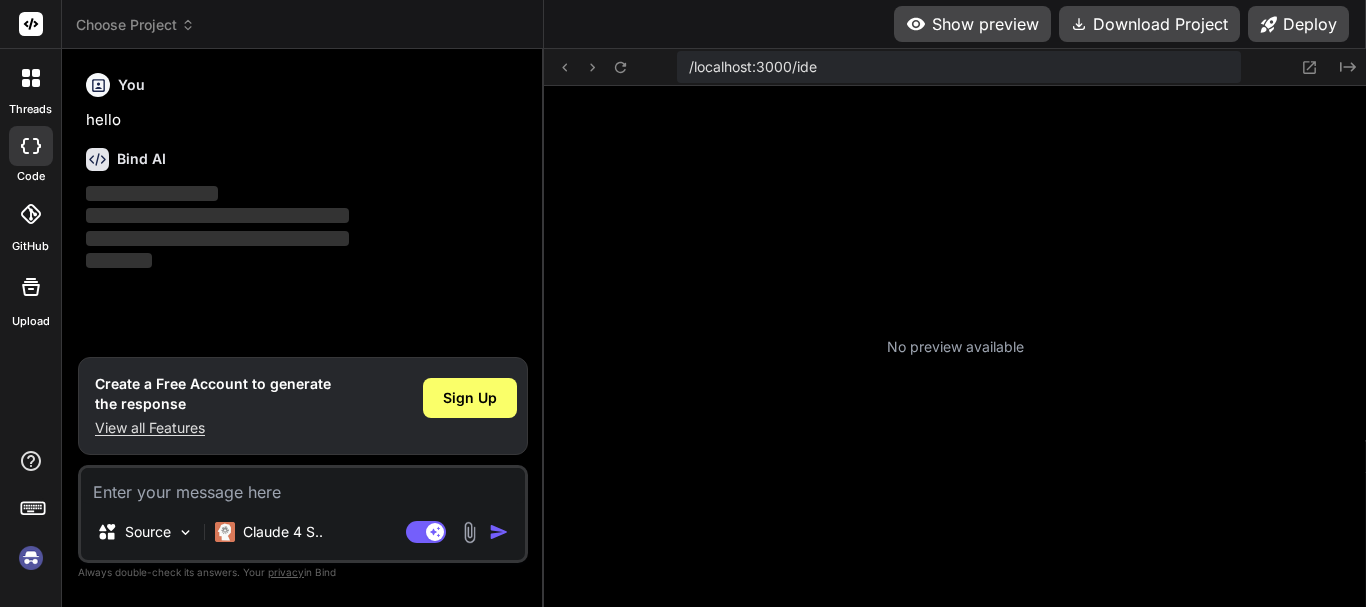 click on "You hello Bind AI ‌ ‌ ‌ ‌" at bounding box center [305, 211] 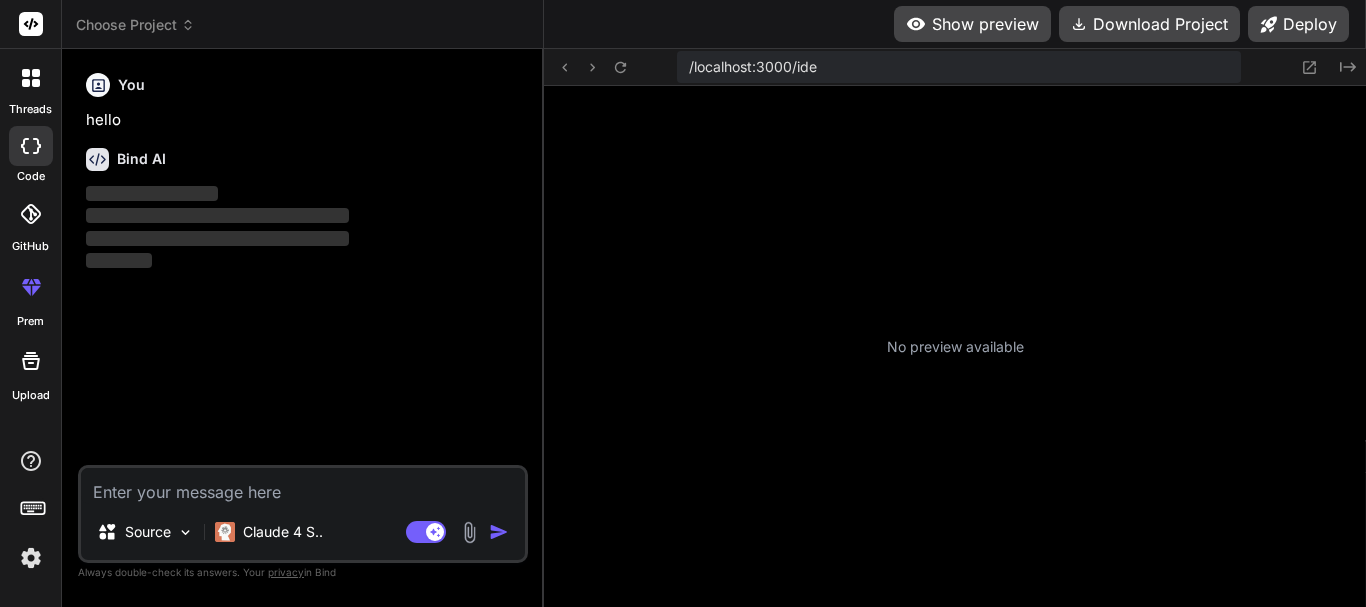 click 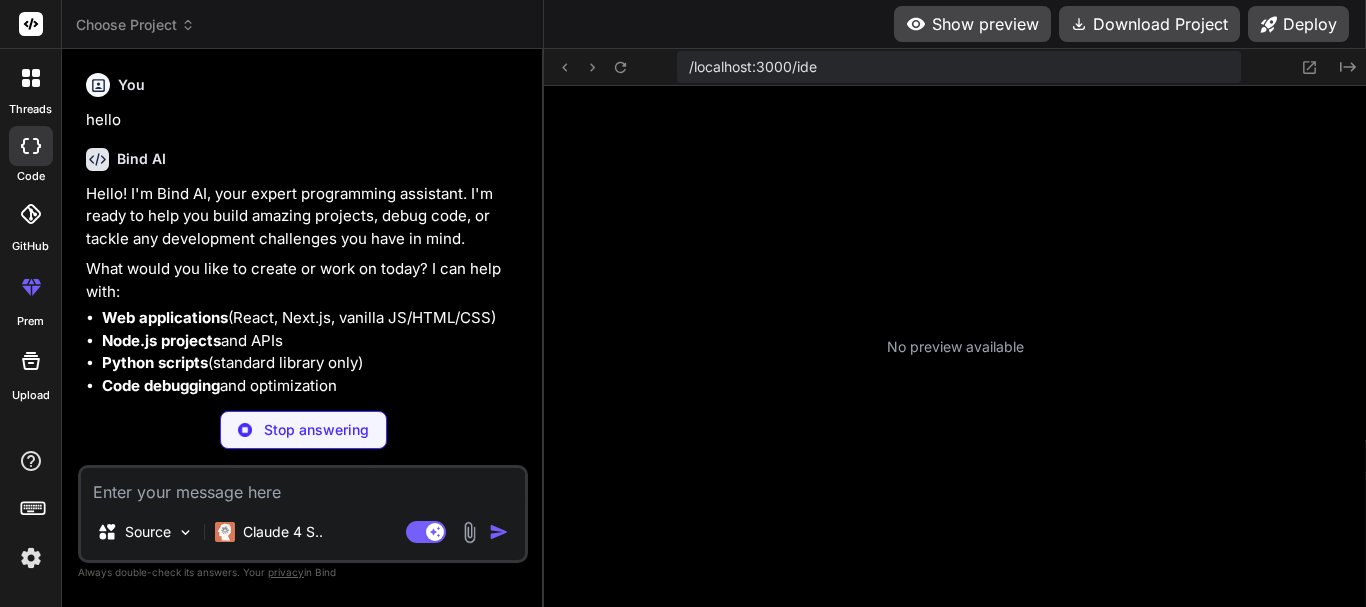 scroll, scrollTop: 12, scrollLeft: 0, axis: vertical 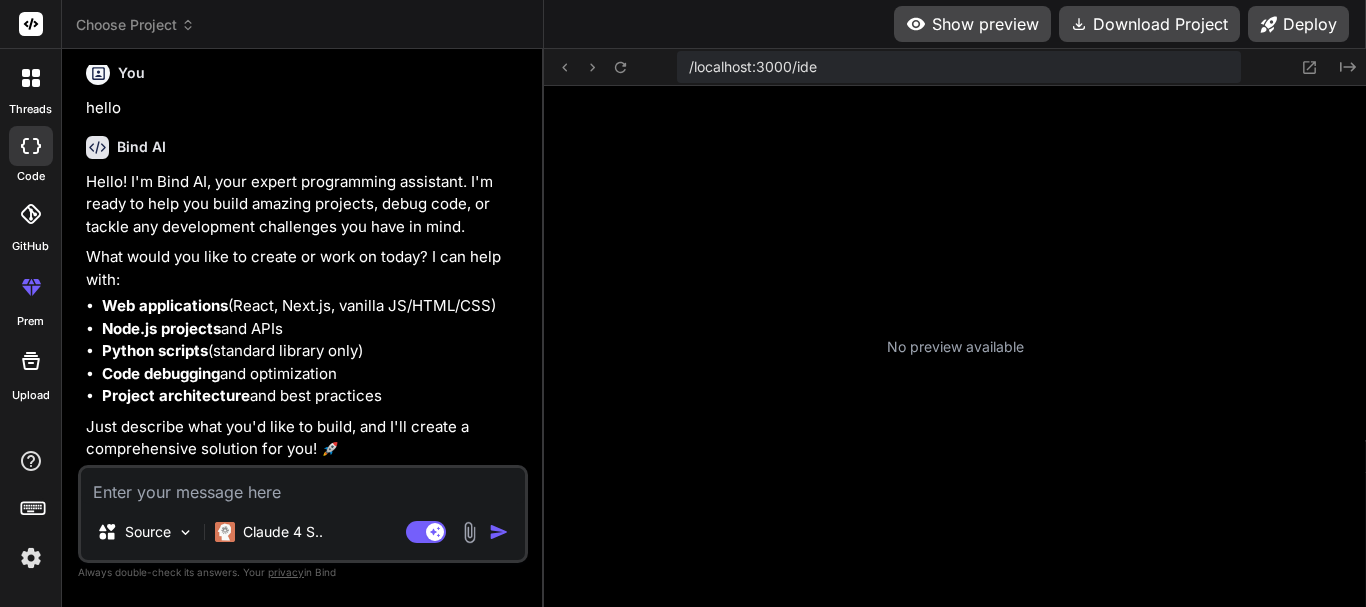 type on "x" 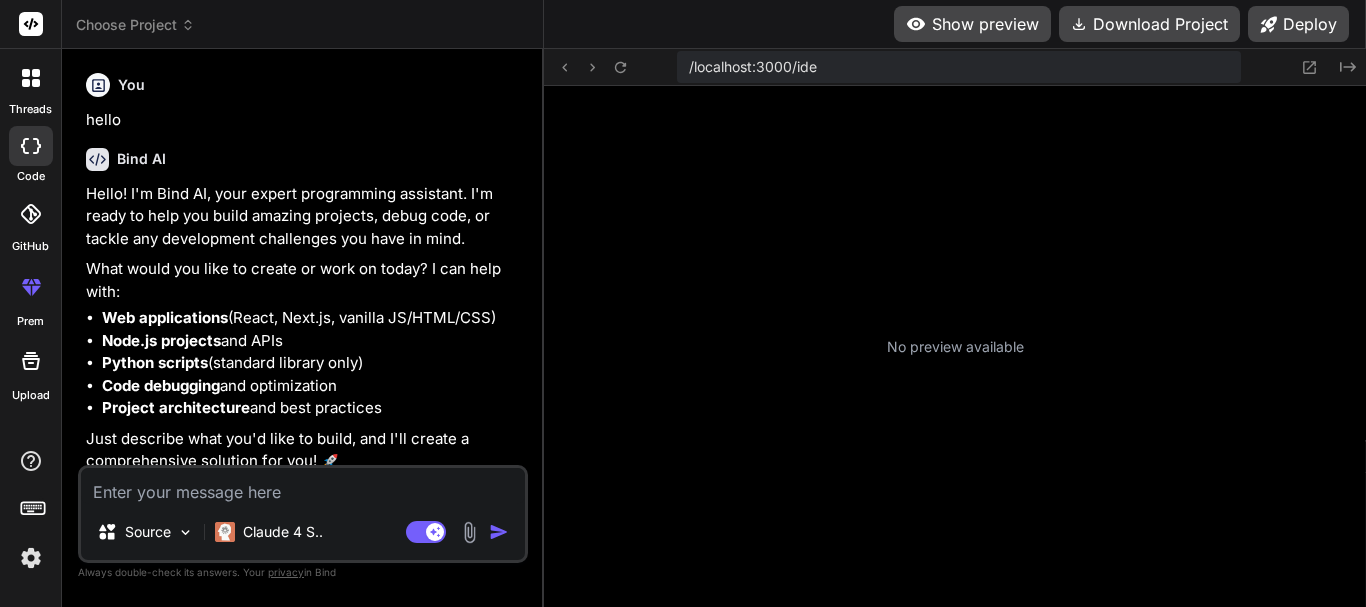 scroll, scrollTop: 12, scrollLeft: 0, axis: vertical 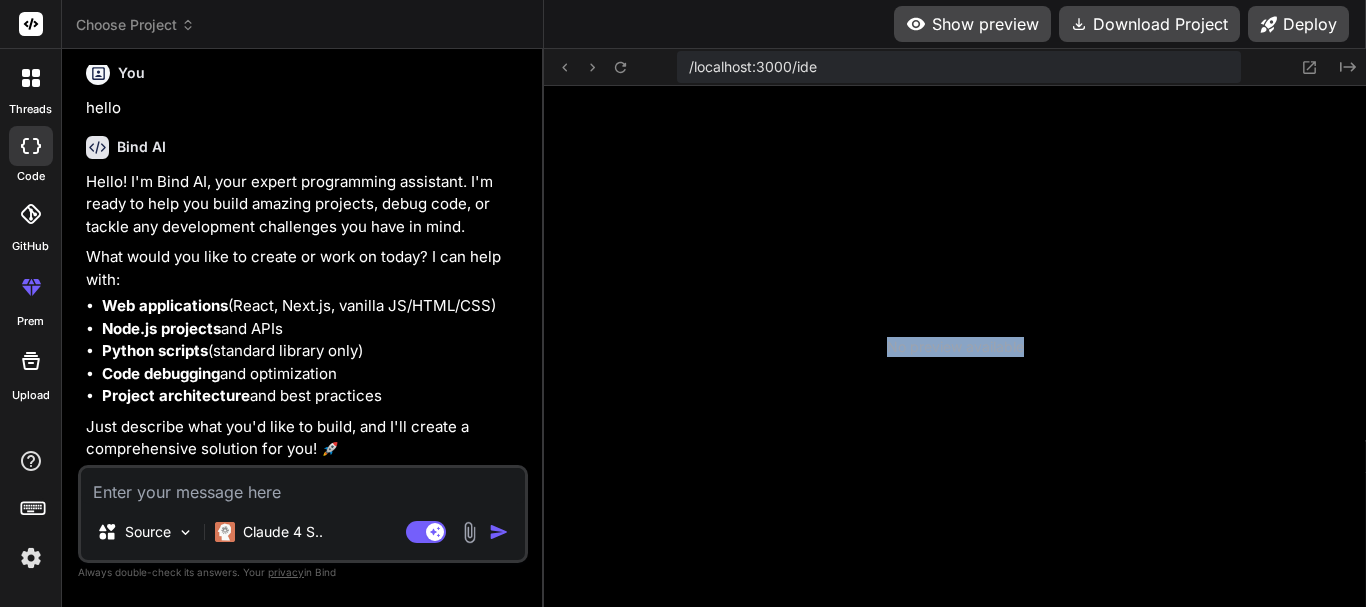 drag, startPoint x: 878, startPoint y: 351, endPoint x: 1034, endPoint y: 341, distance: 156.32019 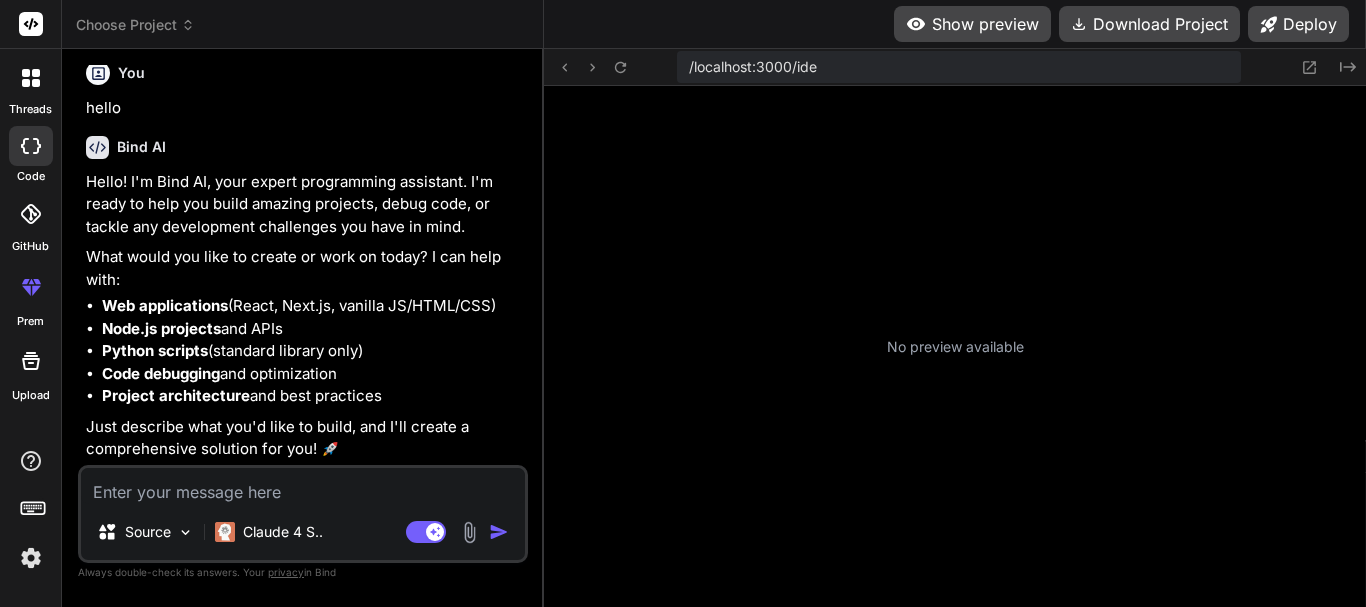 click on "No preview available" at bounding box center (955, 347) 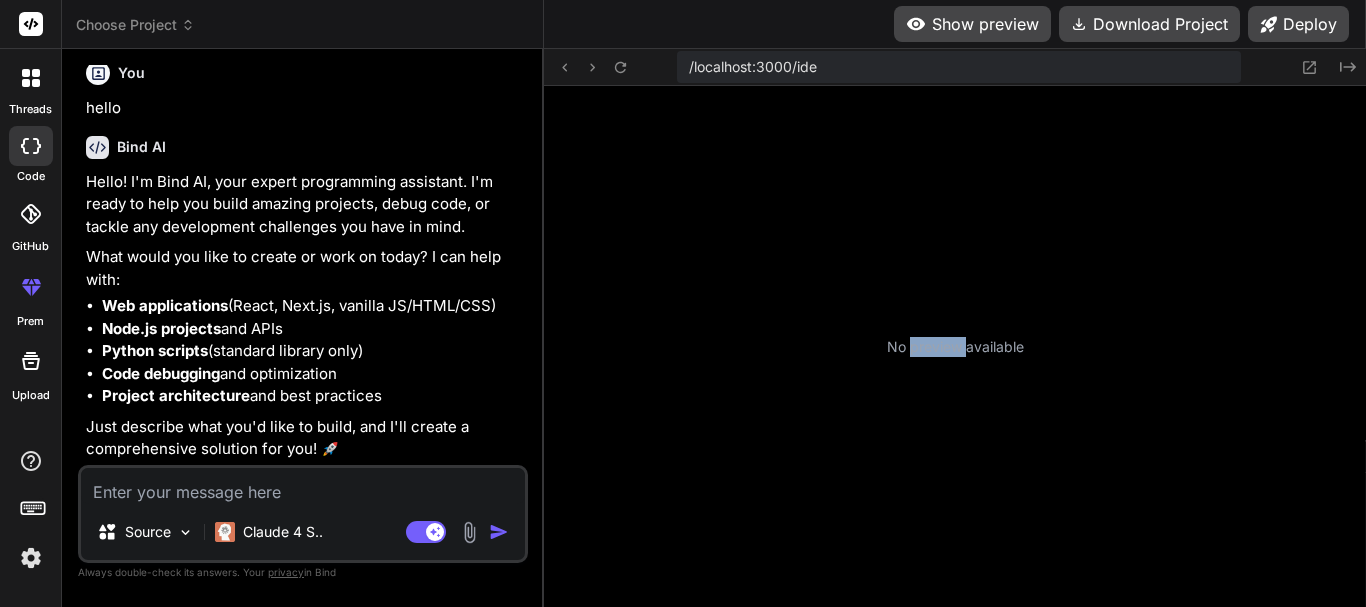 click on "No preview available" at bounding box center [955, 347] 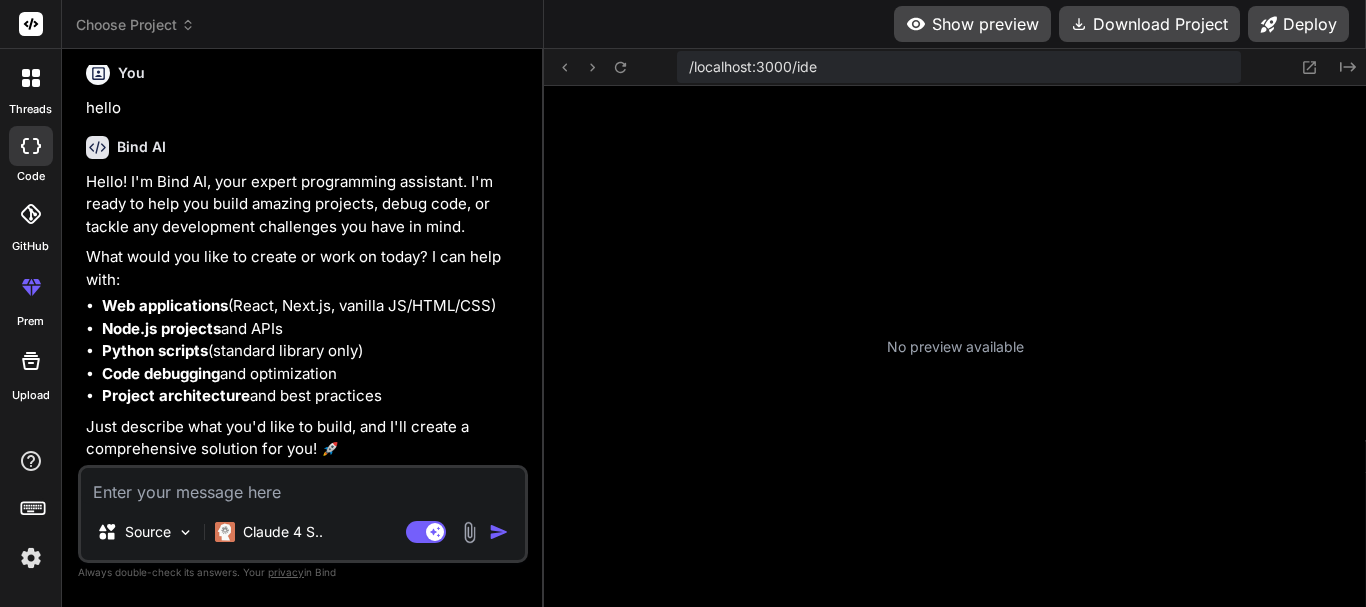 click on "No preview available" at bounding box center [955, 347] 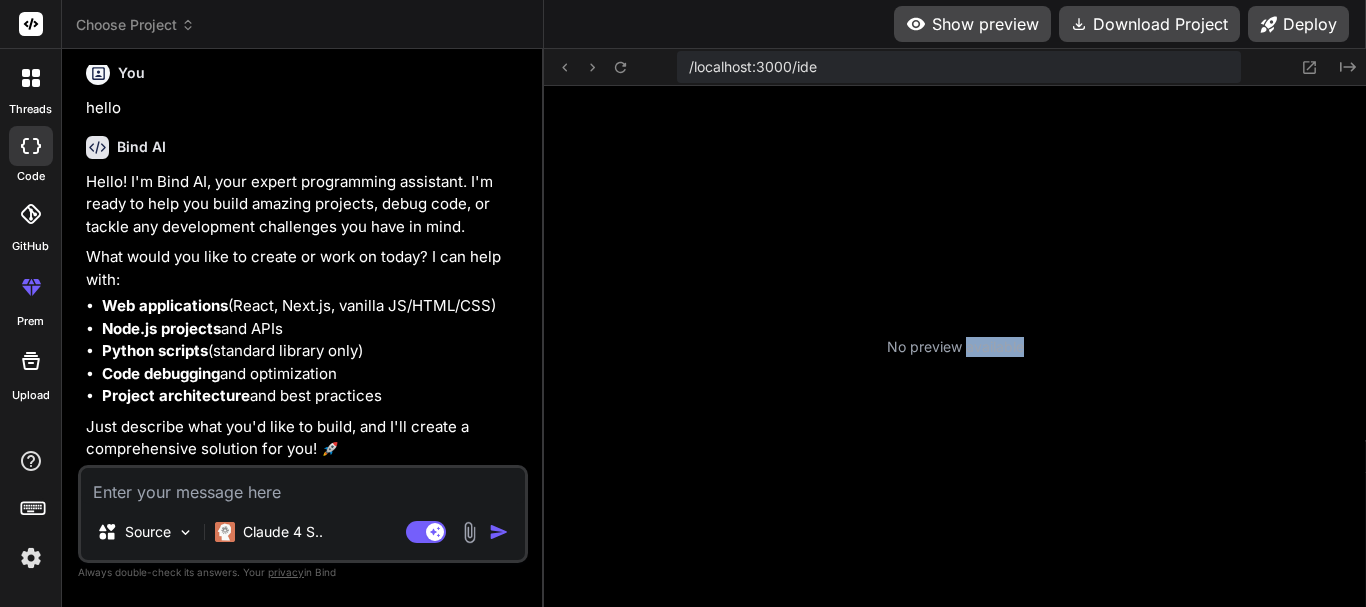 click on "No preview available" at bounding box center (955, 347) 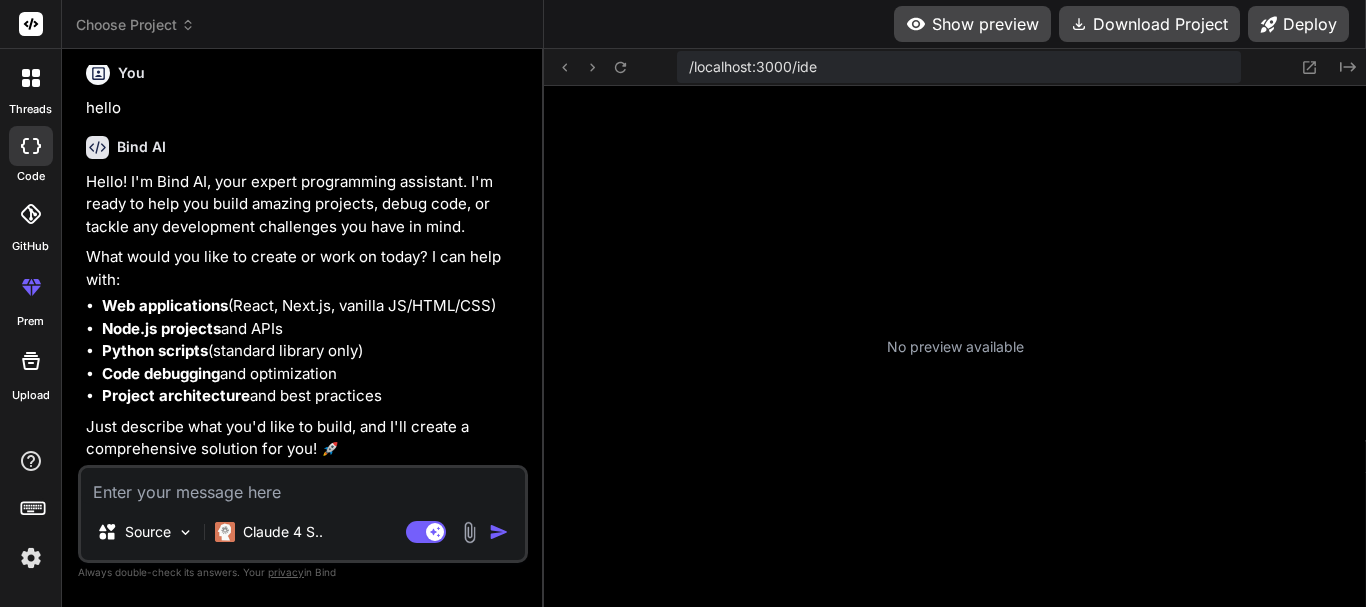 click on "No preview available" at bounding box center (955, 347) 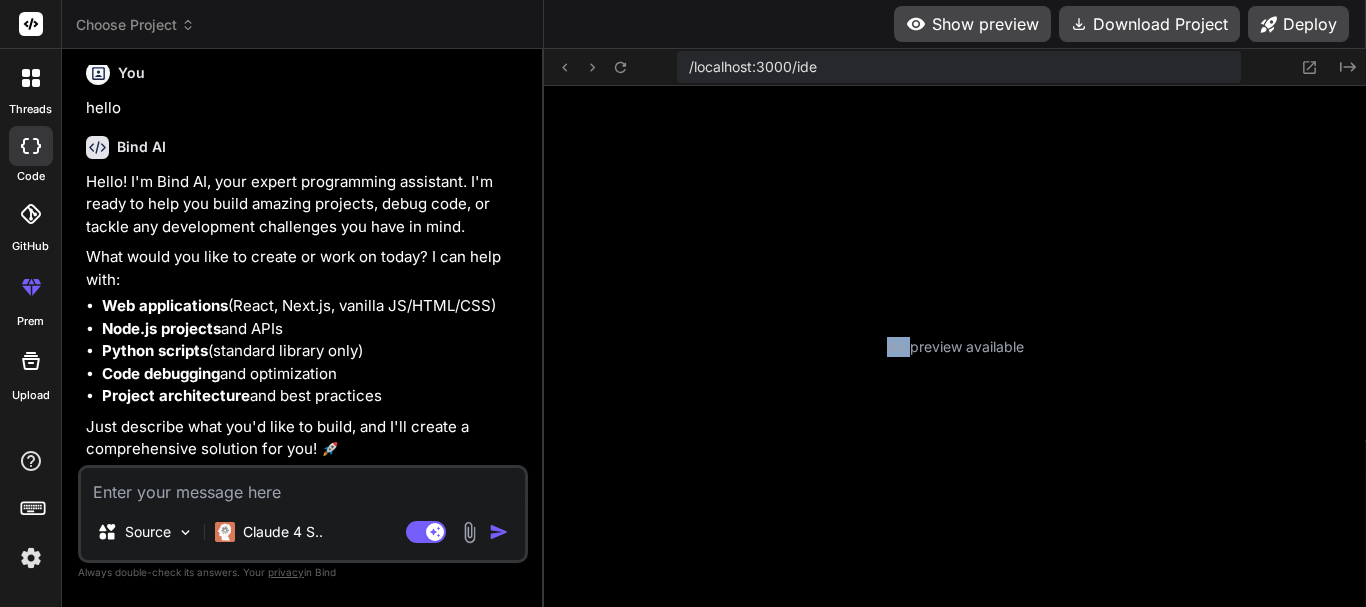 click on "No preview available" at bounding box center [955, 347] 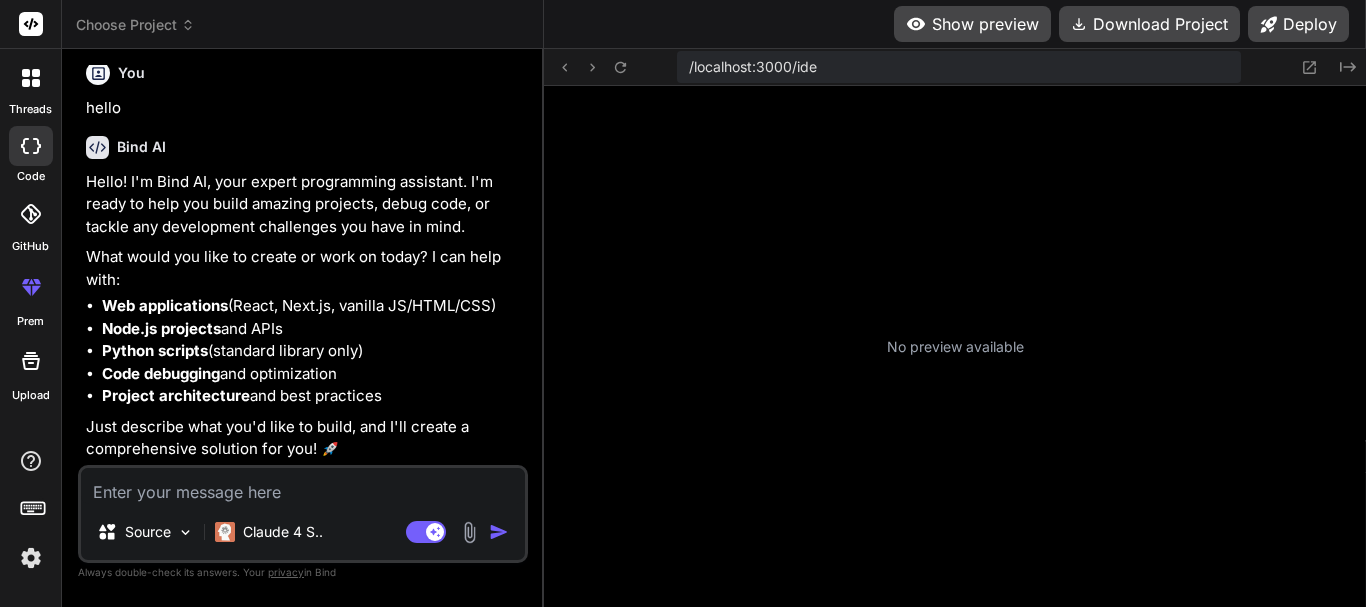click on "No preview available" at bounding box center (955, 347) 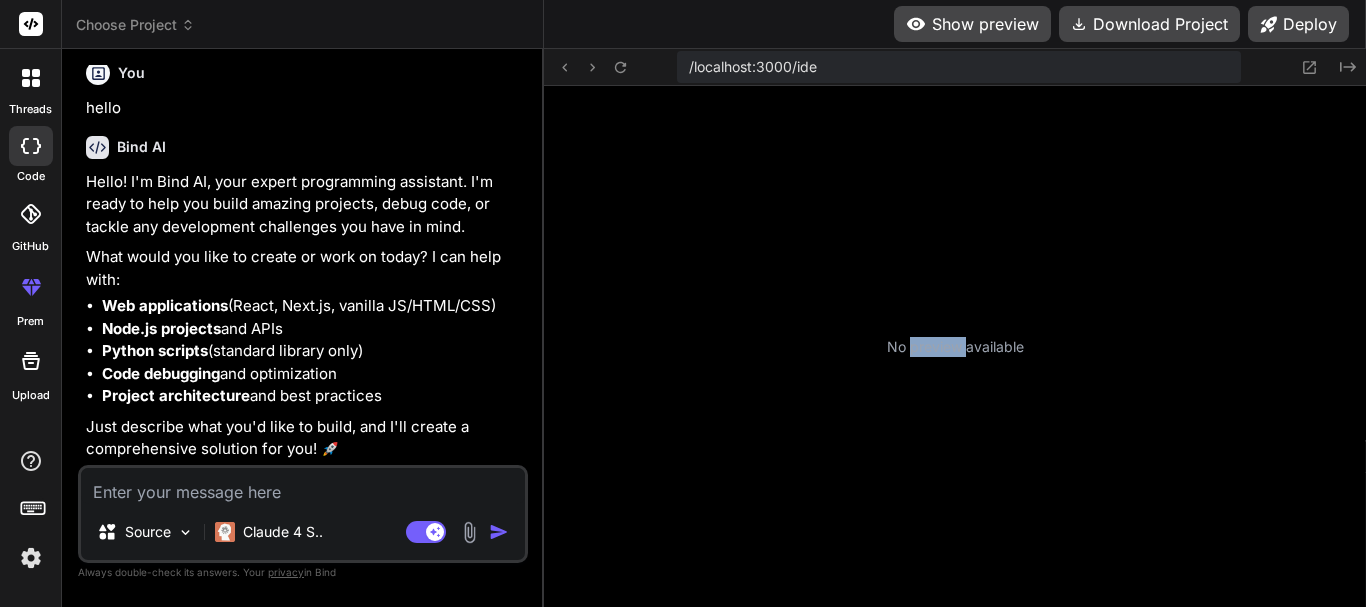 click on "No preview available" at bounding box center [955, 347] 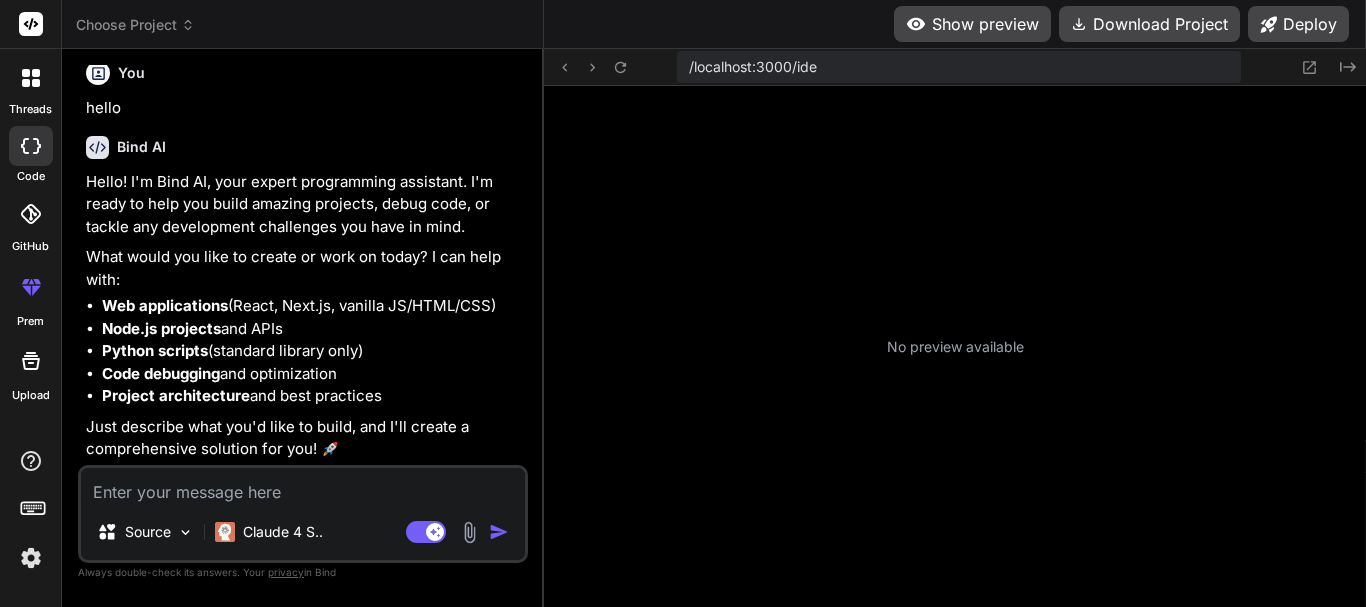 click on "No preview available" at bounding box center [955, 347] 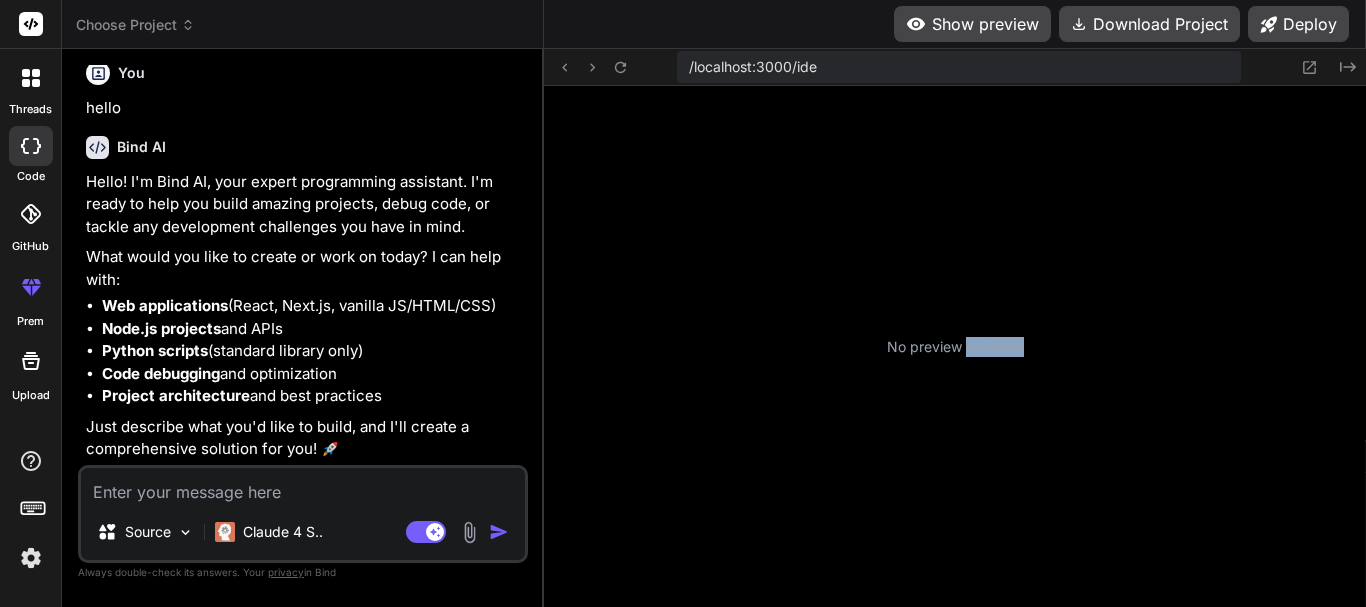 click on "No preview available" at bounding box center (955, 347) 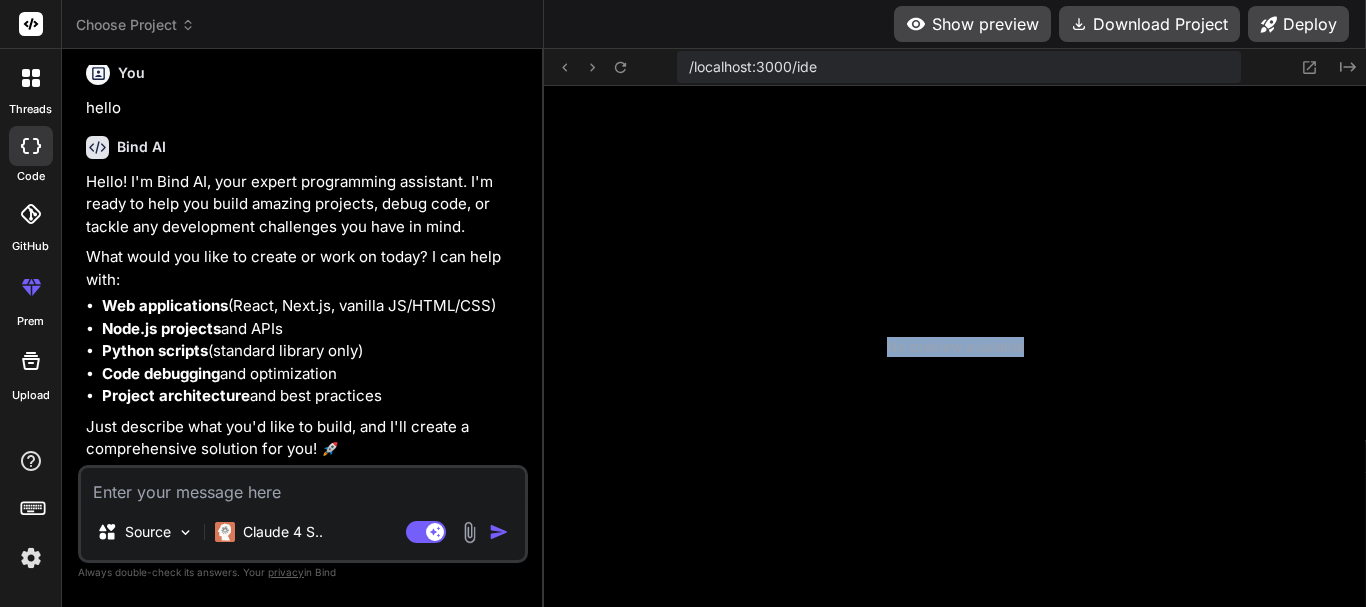 drag, startPoint x: 1054, startPoint y: 341, endPoint x: 876, endPoint y: 354, distance: 178.47409 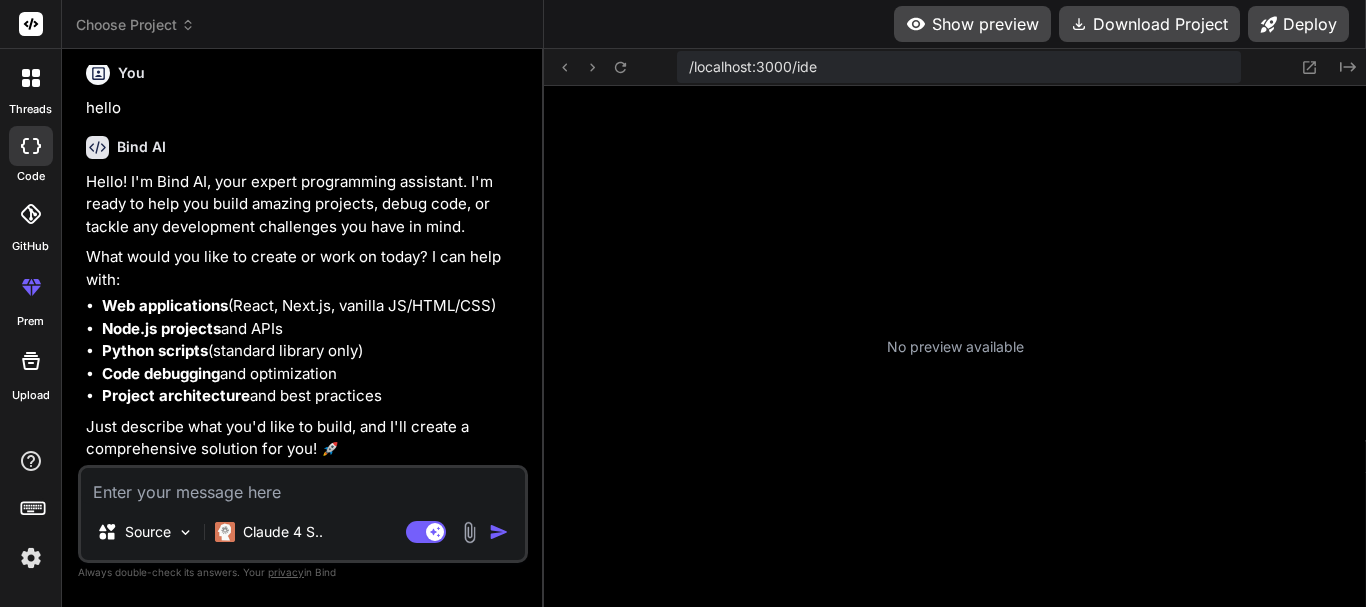 click at bounding box center (303, 486) 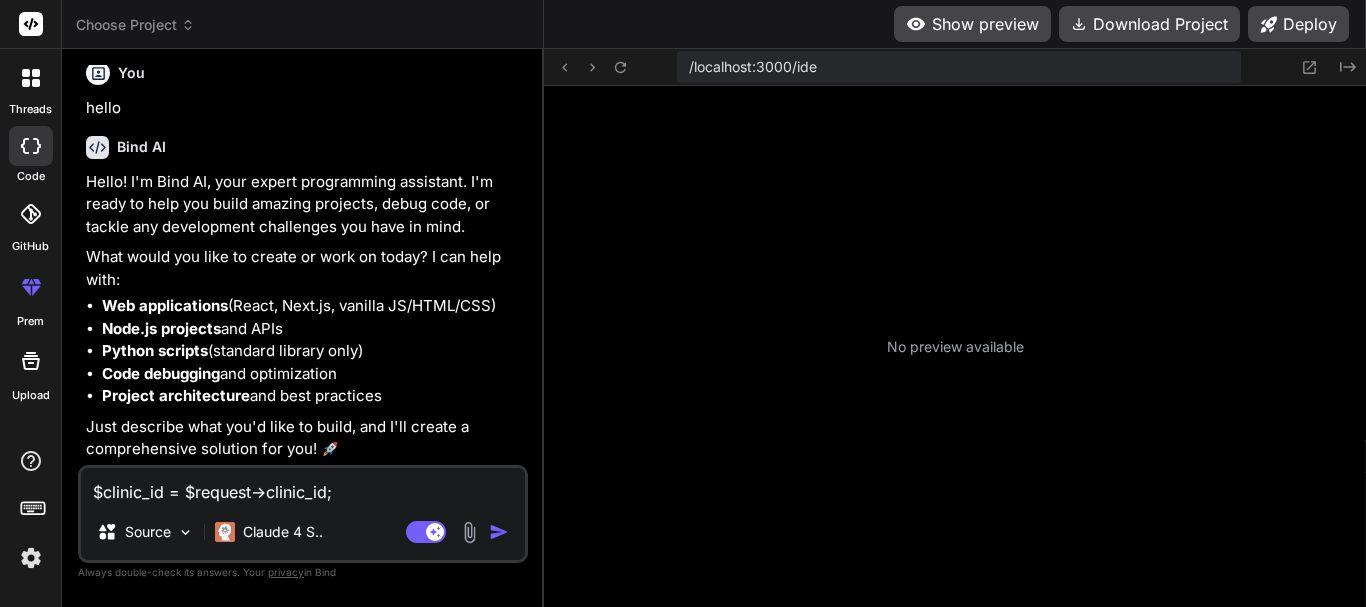 scroll, scrollTop: 98, scrollLeft: 0, axis: vertical 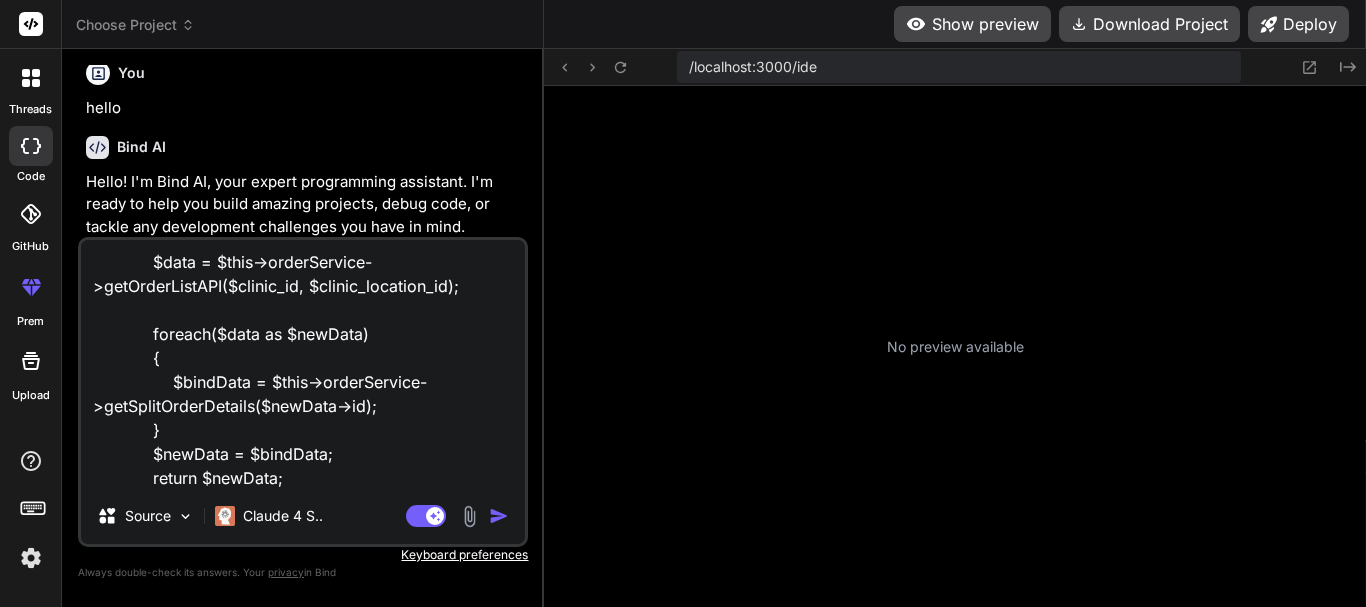 type on "x" 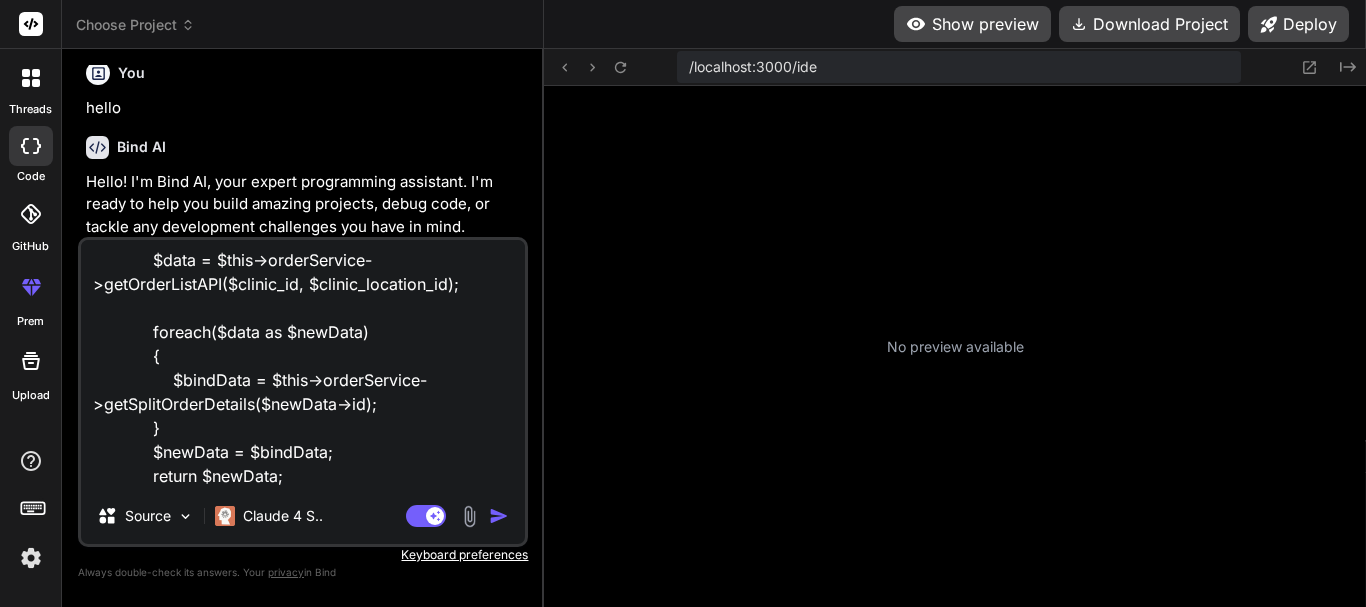 scroll, scrollTop: 148, scrollLeft: 0, axis: vertical 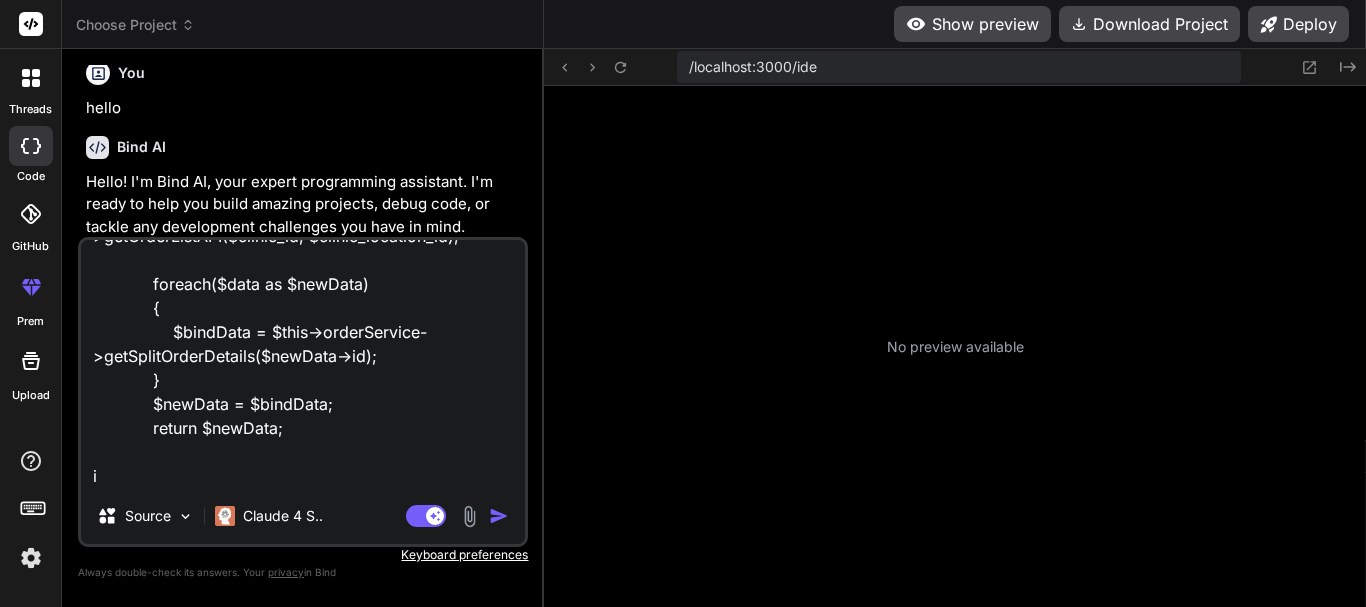 type on "$clinic_id = $request->clinic_id;
$clinic_location_id = $request->clinic_location_id;
$data = $this->orderService->getOrderListAPI($clinic_id, $clinic_location_id);
foreach($data as $newData)
{
$bindData = $this->orderService->getSplitOrderDetails($newData->id);
}
$newData = $bindData;
return $newData;
it" 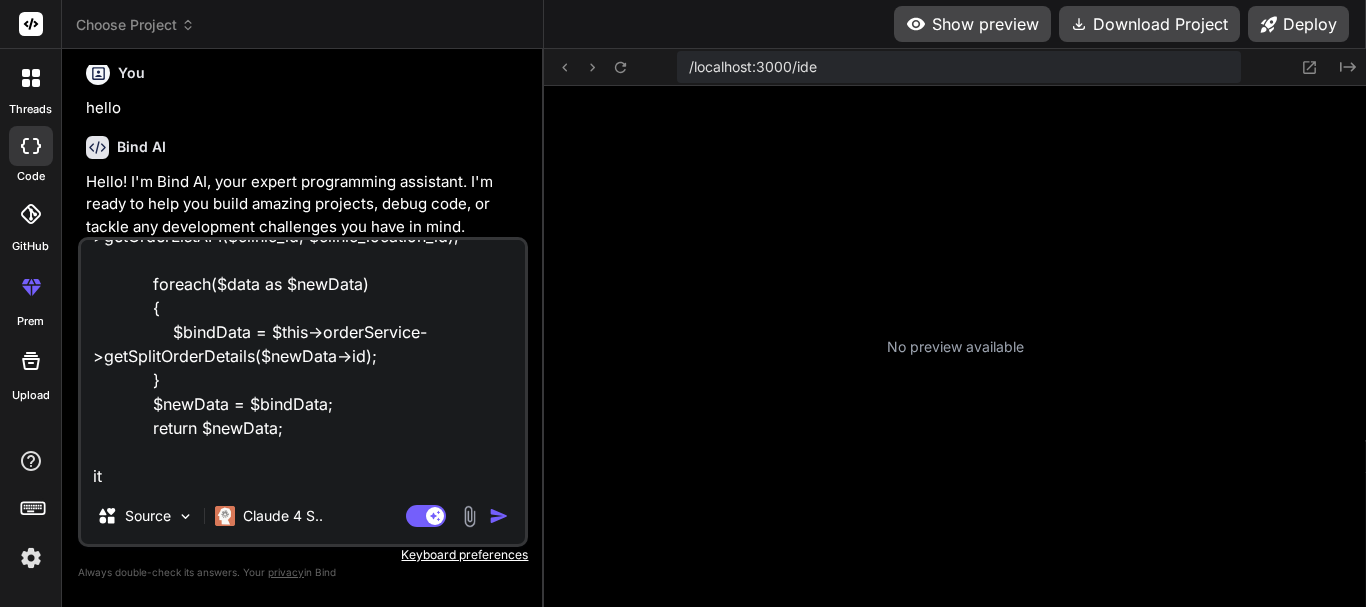 type on "$clinic_id = $request->clinic_id;
$clinic_location_id = $request->clinic_location_id;
$data = $this->orderService->getOrderListAPI($clinic_id, $clinic_location_id);
foreach($data as $newData)
{
$bindData = $this->orderService->getSplitOrderDetails($newData->id);
}
$newData = $bindData;
return $newData;
it" 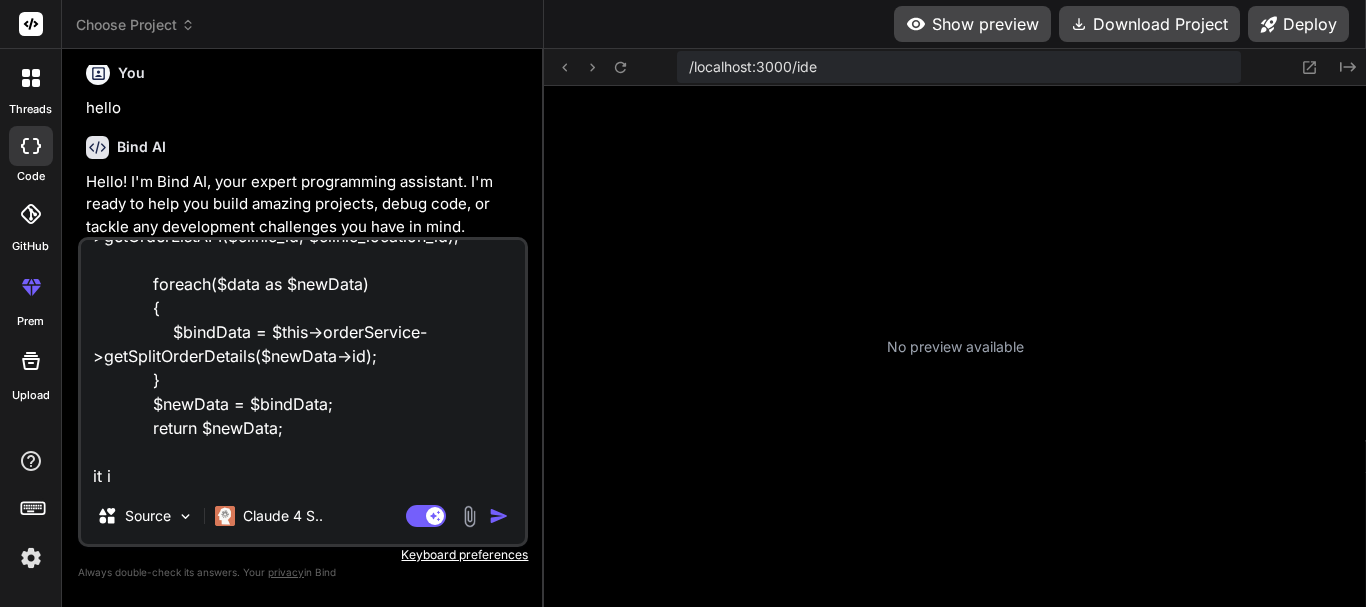 type on "$clinic_id = $request->clinic_id;
$clinic_location_id = $request->clinic_location_id;
$data = $this->orderService->getOrderListAPI($clinic_id, $clinic_location_id);
foreach($data as $newData)
{
$bindData = $this->orderService->getSplitOrderDetails($newData->id);
}
$newData = $bindData;
return $newData;
it is" 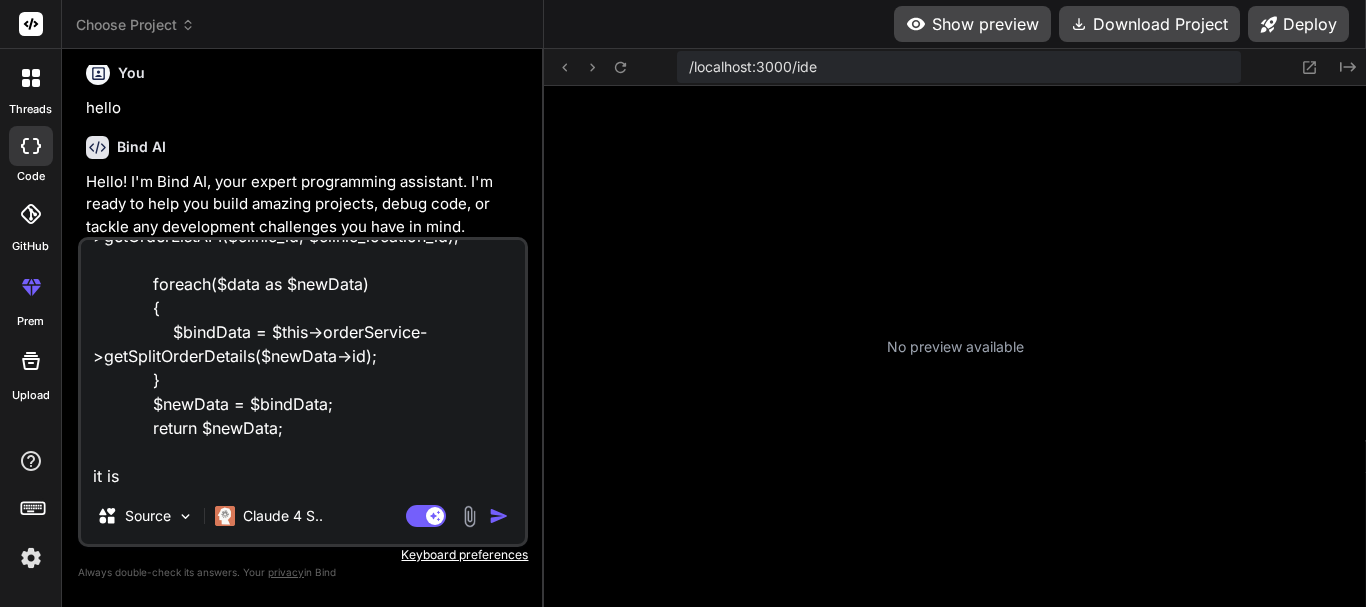 type on "$clinic_id = $request->clinic_id;
$clinic_location_id = $request->clinic_location_id;
$data = $this->orderService->getOrderListAPI($clinic_id, $clinic_location_id);
foreach($data as $newData)
{
$bindData = $this->orderService->getSplitOrderDetails($newData->id);
}
$newData = $bindData;
return $newData;
it is" 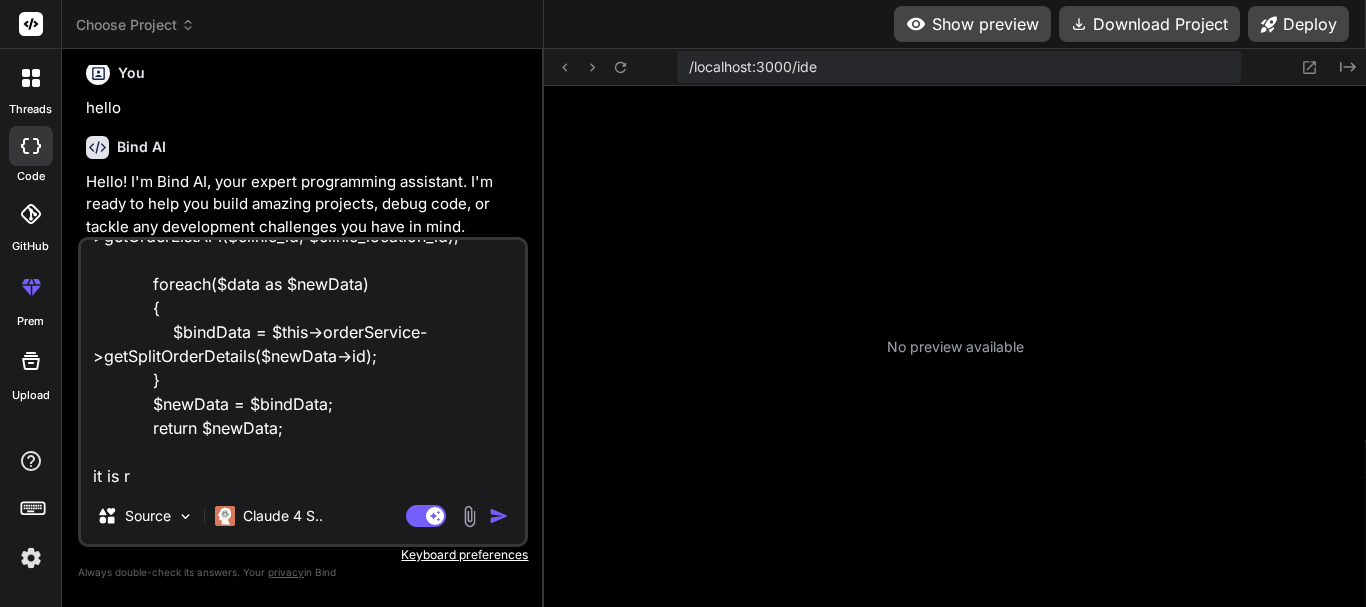 type on "$clinic_id = $request->clinic_id;
$clinic_location_id = $request->clinic_location_id;
$data = $this->orderService->getOrderListAPI($clinic_id, $clinic_location_id);
foreach($data as $newData)
{
$bindData = $this->orderService->getSplitOrderDetails($newData->id);
}
$newData = $bindData;
return $newData;
it is re" 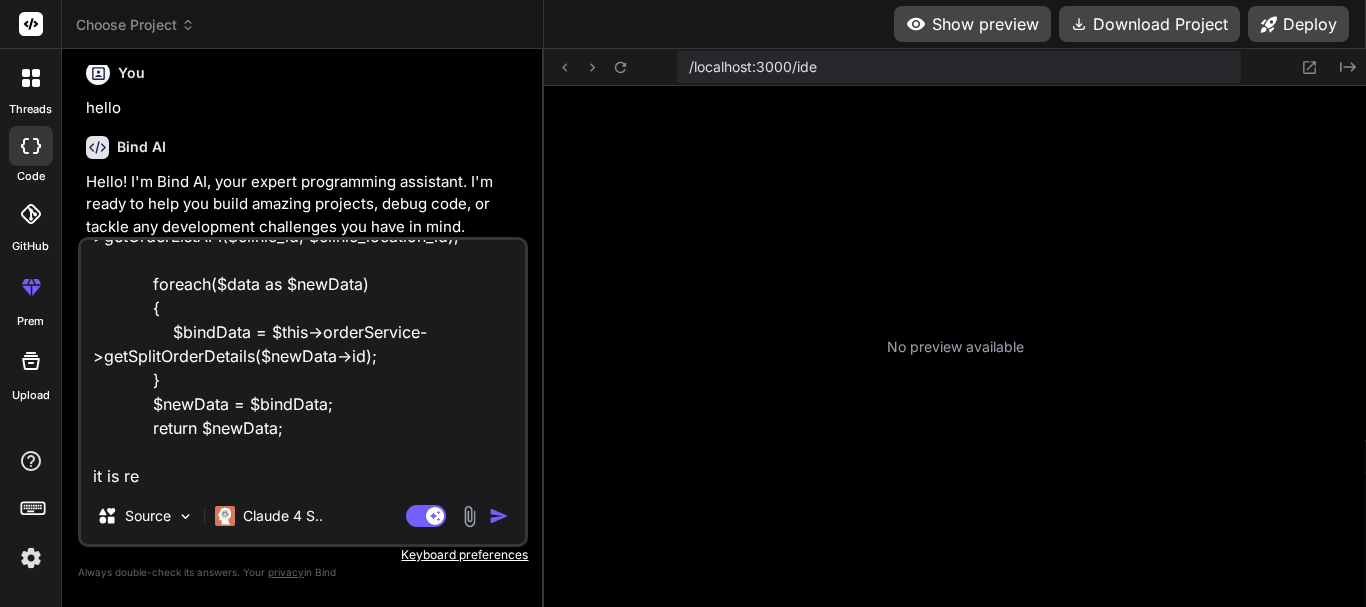 type on "$clinic_id = $request->clinic_id;
$clinic_location_id = $request->clinic_location_id;
$data = $this->orderService->getOrderListAPI($clinic_id, $clinic_location_id);
foreach($data as $newData)
{
$bindData = $this->orderService->getSplitOrderDetails($newData->id);
}
$newData = $bindData;
return $newData;
it is ret" 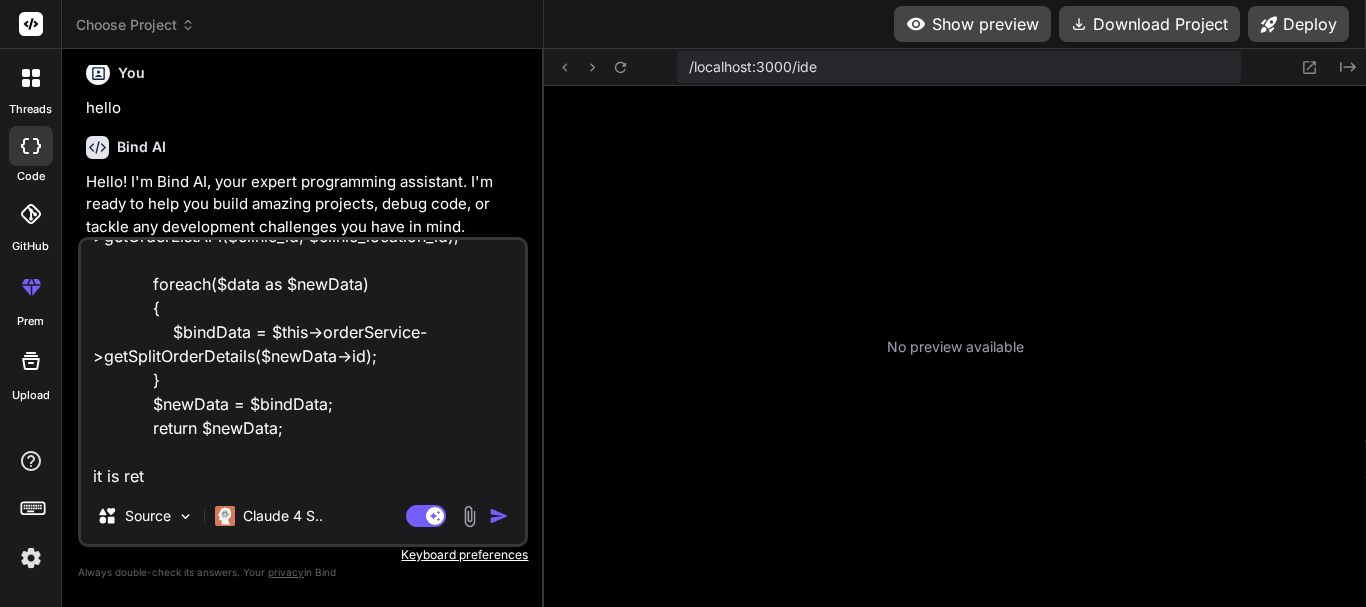 type on "$clinic_id = $request->clinic_id;
$clinic_location_id = $request->clinic_location_id;
$data = $this->orderService->getOrderListAPI($clinic_id, $clinic_location_id);
foreach($data as $newData)
{
$bindData = $this->orderService->getSplitOrderDetails($newData->id);
}
$newData = $bindData;
return $newData;
it is retu" 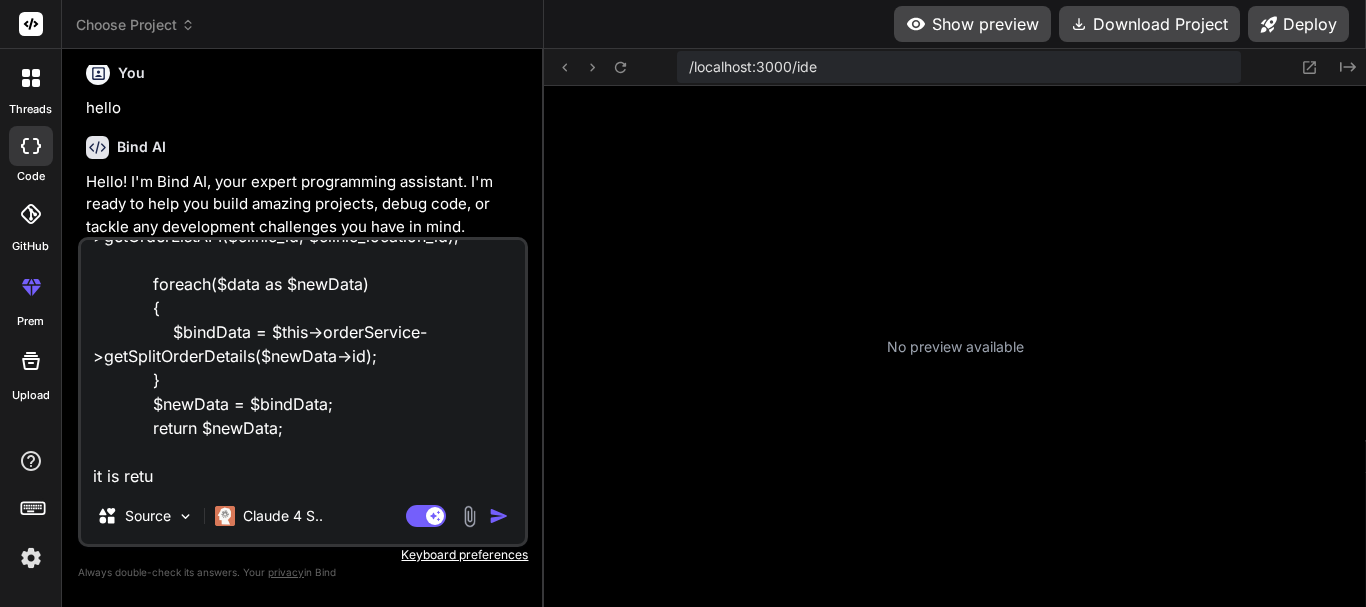 type on "$clinic_id = $request->clinic_id;
$clinic_location_id = $request->clinic_location_id;
$data = $this->orderService->getOrderListAPI($clinic_id, $clinic_location_id);
foreach($data as $newData)
{
$bindData = $this->orderService->getSplitOrderDetails($newData->id);
}
$newData = $bindData;
return $newData;
it is retur" 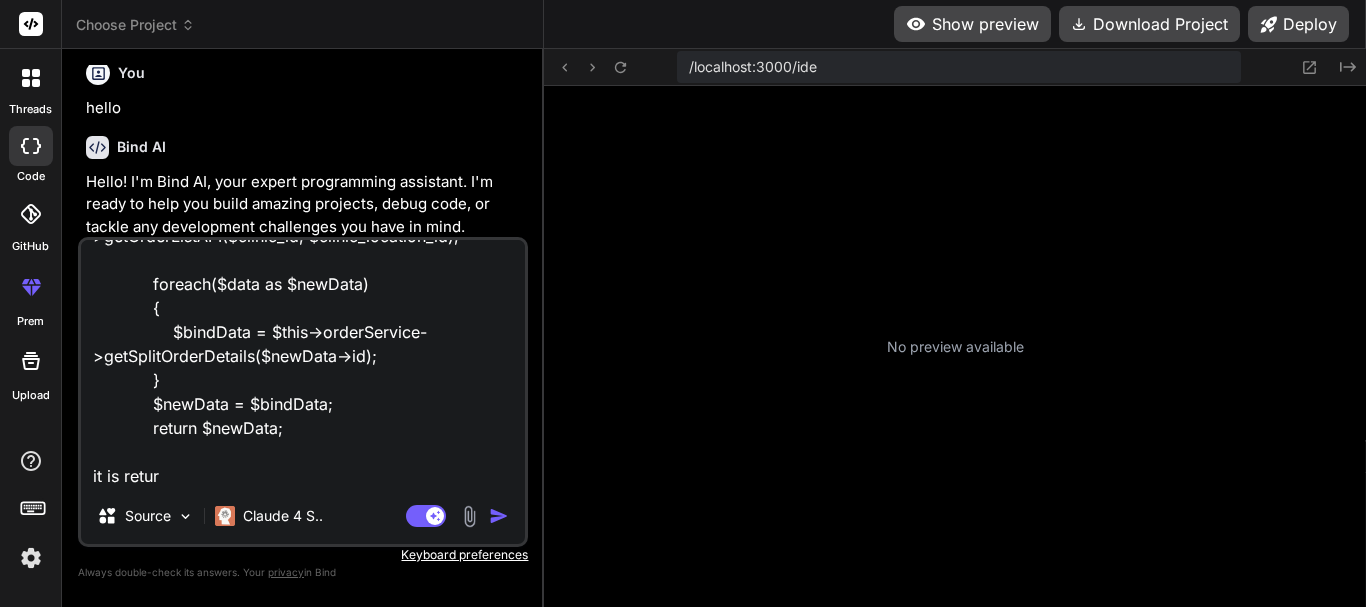 type on "$clinic_id = $request->clinic_id;
$clinic_location_id = $request->clinic_location_id;
$data = $this->orderService->getOrderListAPI($clinic_id, $clinic_location_id);
foreach($data as $newData)
{
$bindData = $this->orderService->getSplitOrderDetails($newData->id);
}
$newData = $bindData;
return $newData;
it is return" 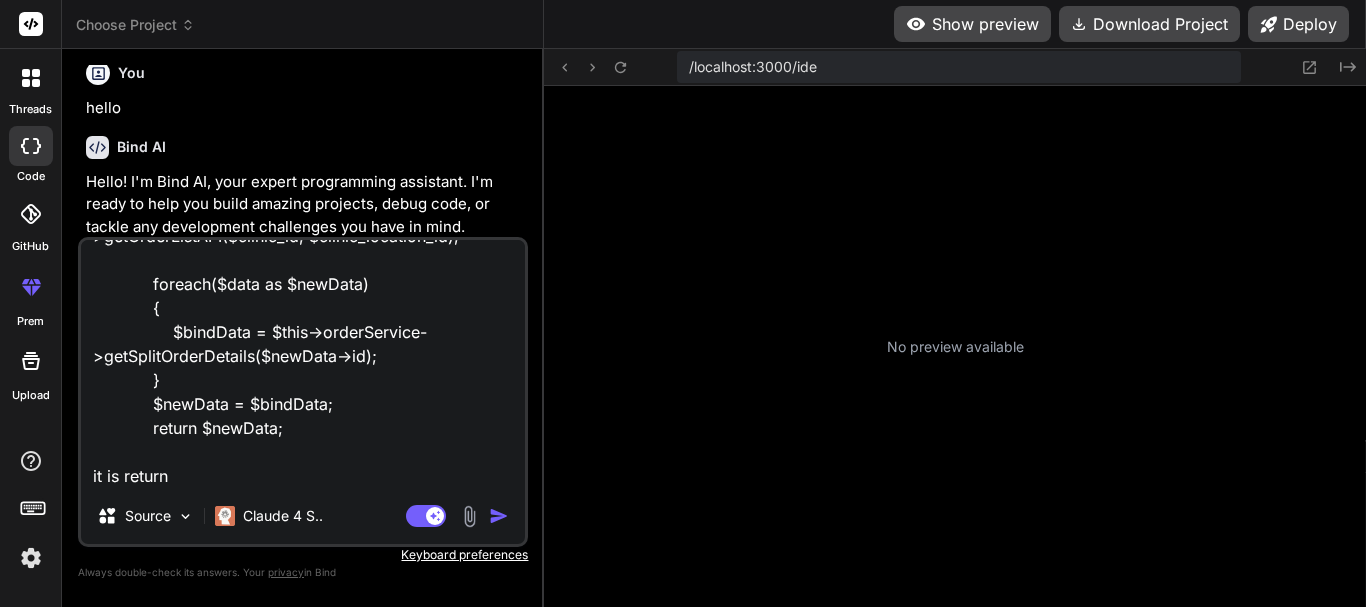 type on "$clinic_id = $request->clinic_id;
$clinic_location_id = $request->clinic_location_id;
$data = $this->orderService->getOrderListAPI($clinic_id, $clinic_location_id);
foreach($data as $newData)
{
$bindData = $this->orderService->getSplitOrderDetails($newData->id);
}
$newData = $bindData;
return $newData;
it is returni" 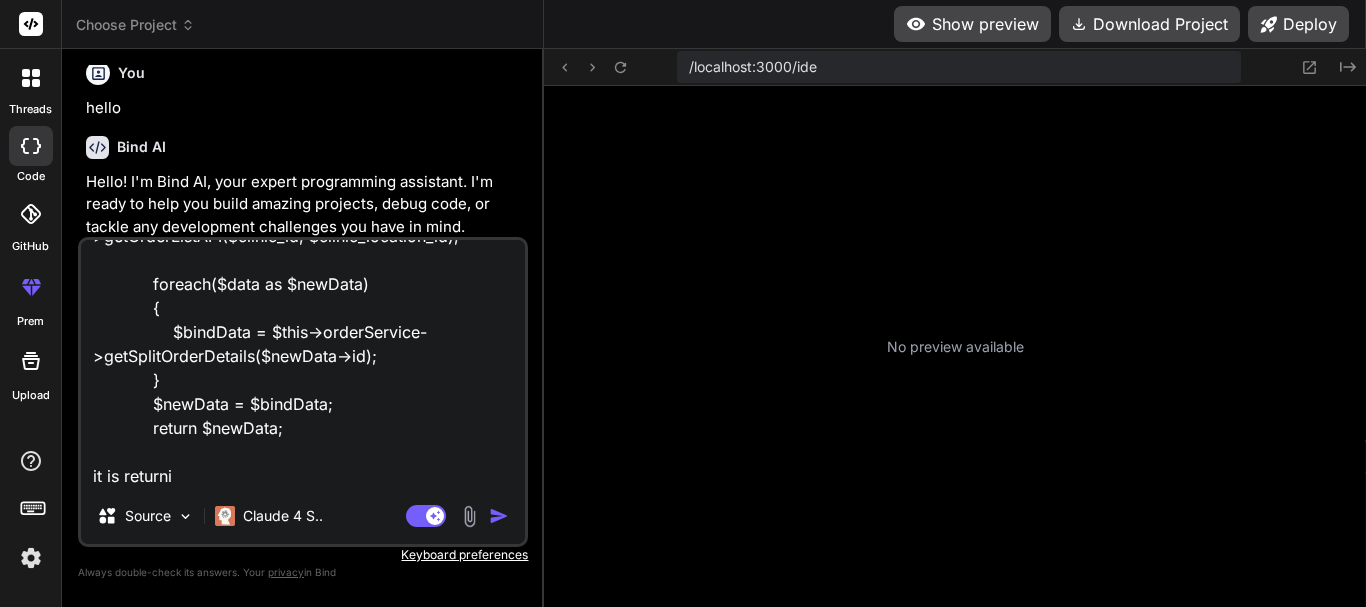 type on "$clinic_id = $request->clinic_id;
$clinic_location_id = $request->clinic_location_id;
$data = $this->orderService->getOrderListAPI($clinic_id, $clinic_location_id);
foreach($data as $newData)
{
$bindData = $this->orderService->getSplitOrderDetails($newData->id);
}
$newData = $bindData;
return $newData;
it is returnin" 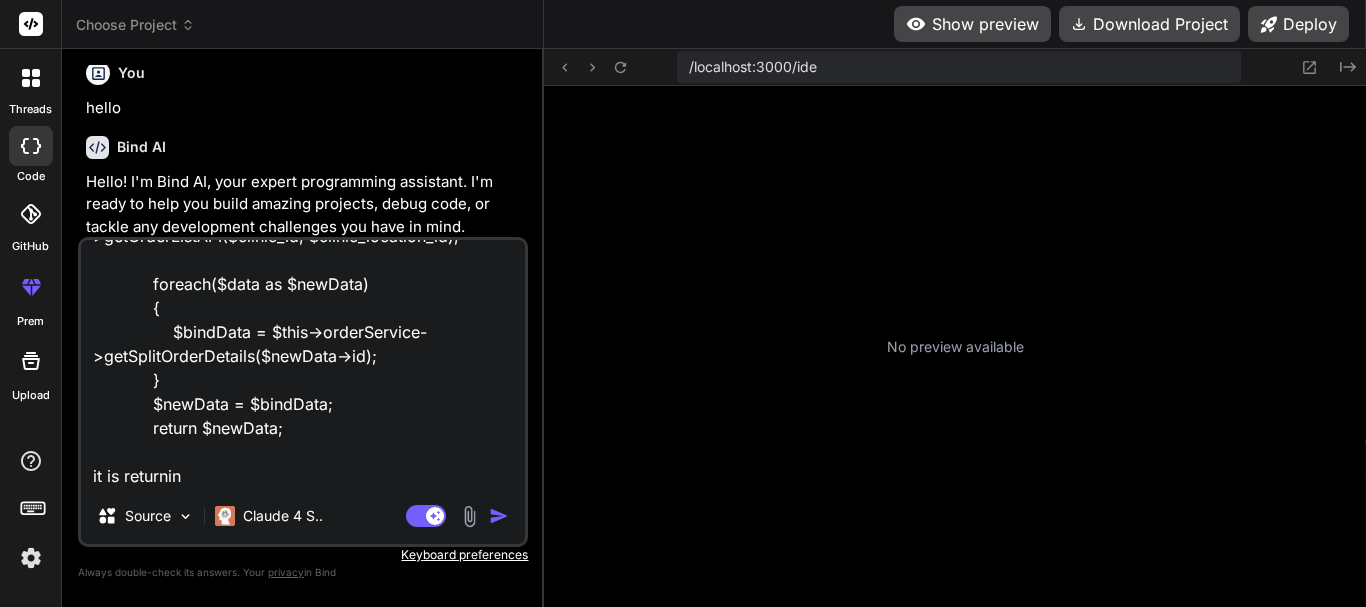 type on "$clinic_id = $request->clinic_id;
$clinic_location_id = $request->clinic_location_id;
$data = $this->orderService->getOrderListAPI($clinic_id, $clinic_location_id);
foreach($data as $newData)
{
$bindData = $this->orderService->getSplitOrderDetails($newData->id);
}
$newData = $bindData;
return $newData;
it is returning" 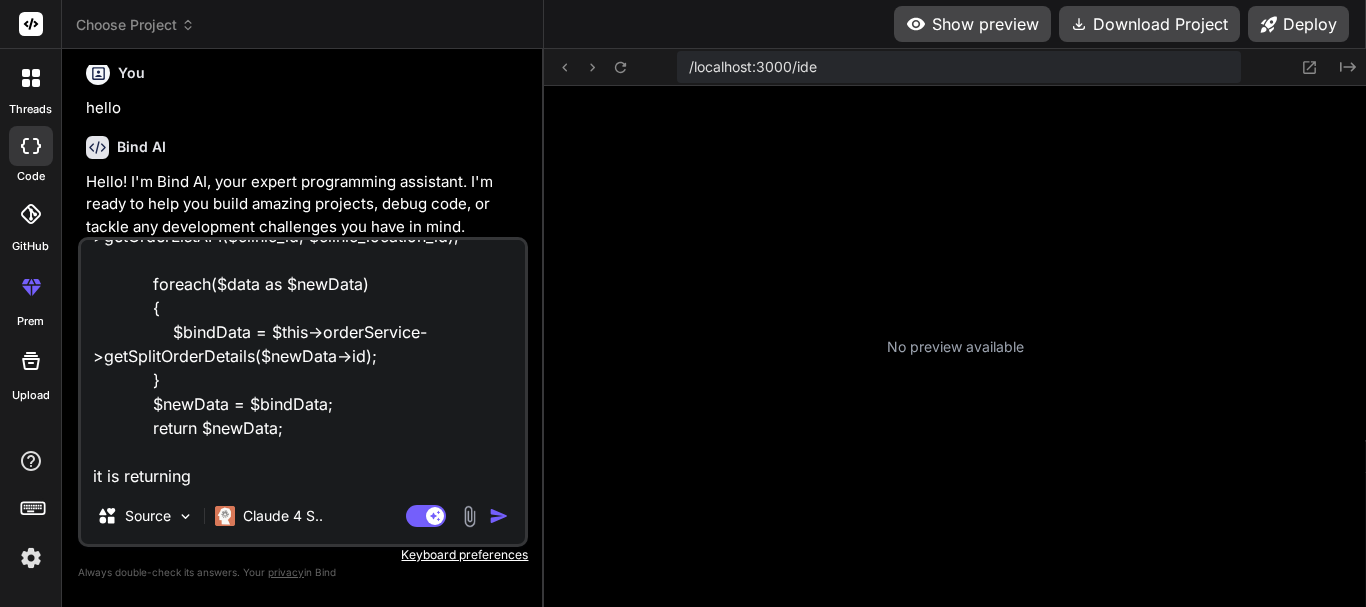 type on "$clinic_id = $request->clinic_id;
$clinic_location_id = $request->clinic_location_id;
$data = $this->orderService->getOrderListAPI($clinic_id, $clinic_location_id);
foreach($data as $newData)
{
$bindData = $this->orderService->getSplitOrderDetails($newData->id);
}
$newData = $bindData;
return $newData;
it is returning" 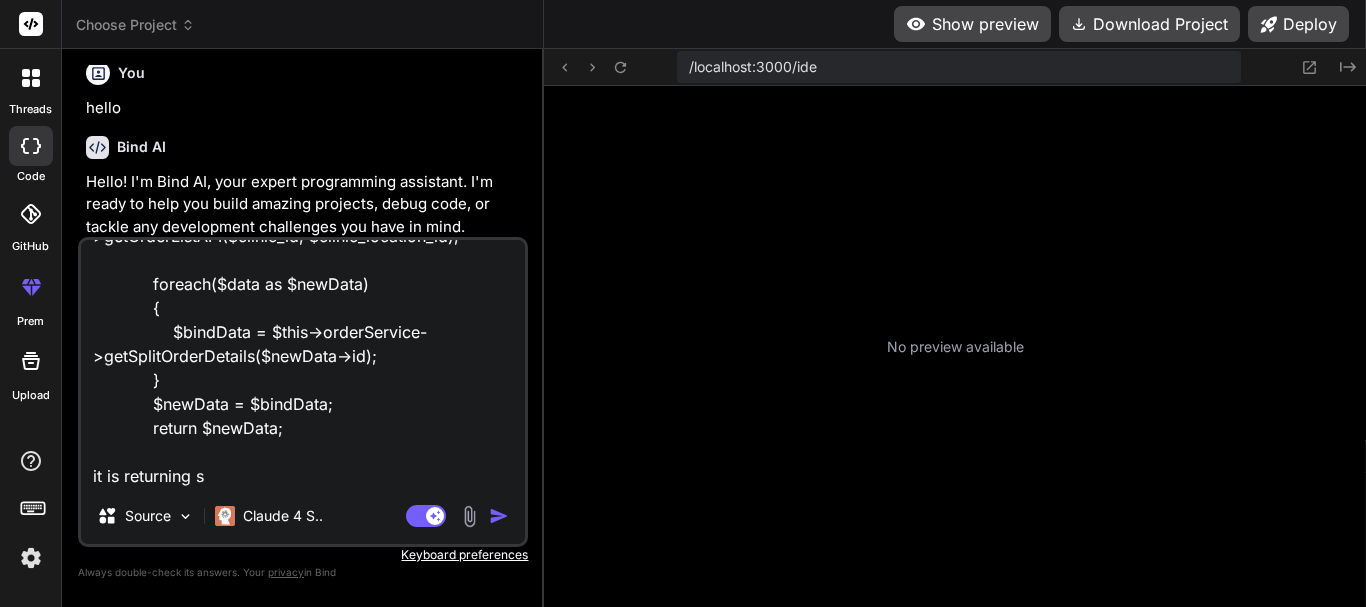 type on "$clinic_id = $request->clinic_id;
$clinic_location_id = $request->clinic_location_id;
$data = $this->orderService->getOrderListAPI($clinic_id, $clinic_location_id);
foreach($data as $newData)
{
$bindData = $this->orderService->getSplitOrderDetails($newData->id);
}
$newData = $bindData;
return $newData;
it is returning si" 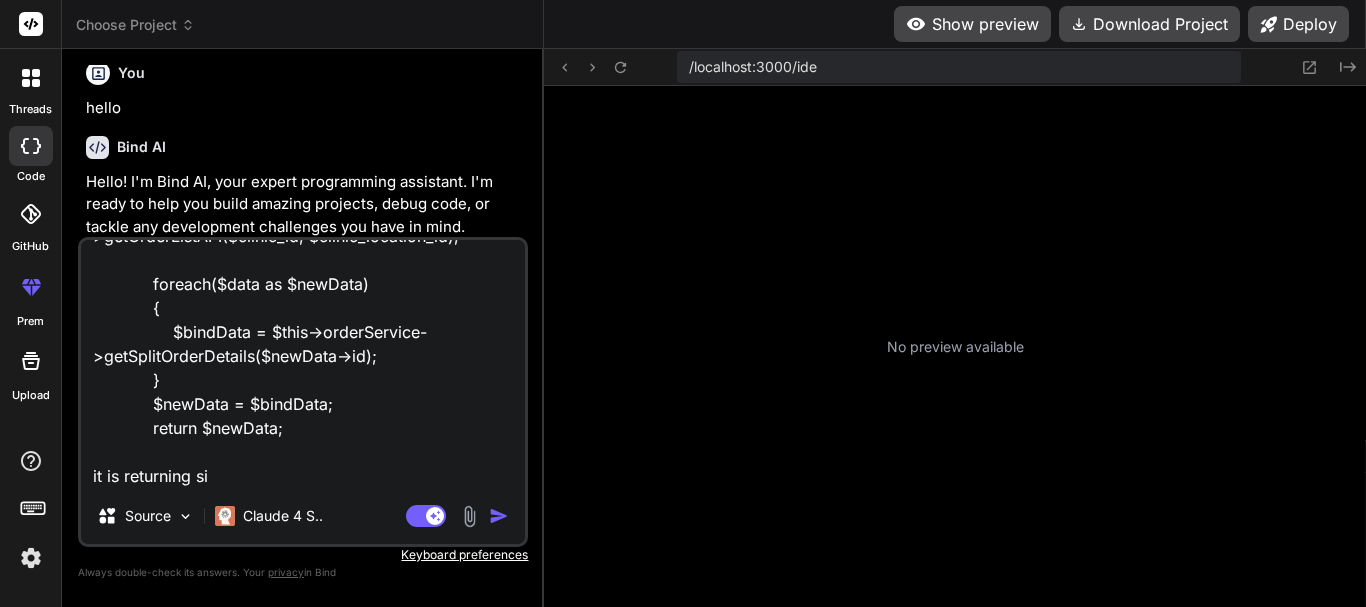 type on "$clinic_id = $request->clinic_id;
$clinic_location_id = $request->clinic_location_id;
$data = $this->orderService->getOrderListAPI($clinic_id, $clinic_location_id);
foreach($data as $newData)
{
$bindData = $this->orderService->getSplitOrderDetails($newData->id);
}
$newData = $bindData;
return $newData;
it is returning sin" 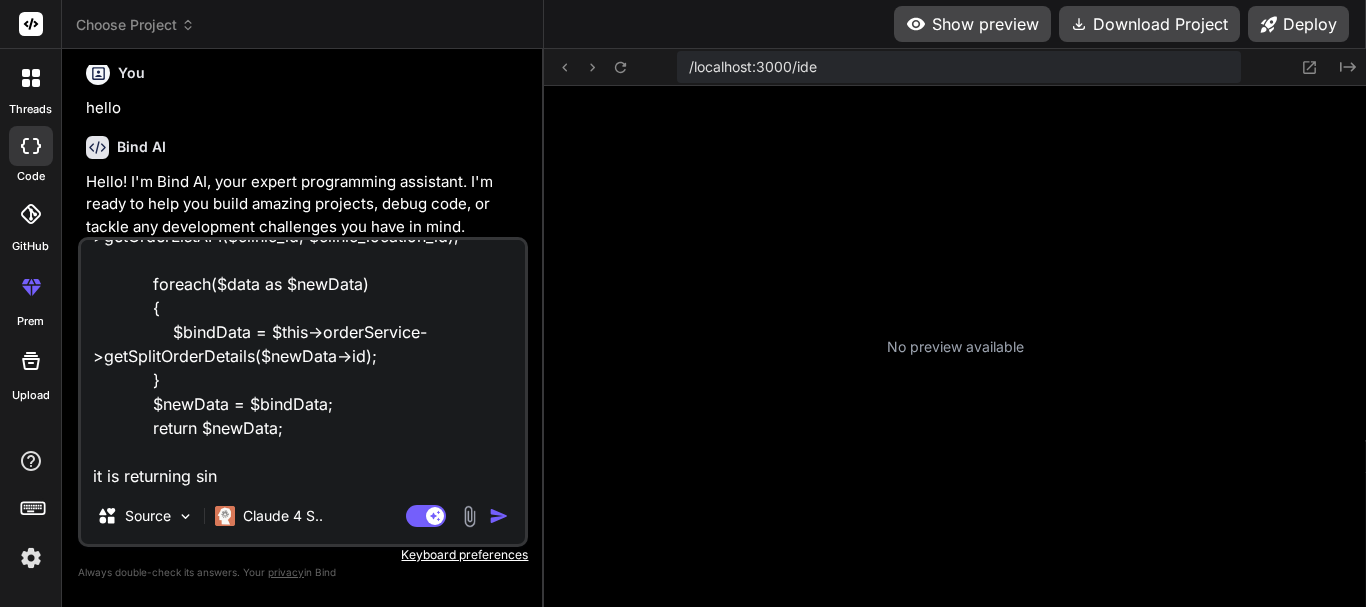 type on "$clinic_id = $request->clinic_id;
$clinic_location_id = $request->clinic_location_id;
$data = $this->orderService->getOrderListAPI($clinic_id, $clinic_location_id);
foreach($data as $newData)
{
$bindData = $this->orderService->getSplitOrderDetails($newData->id);
}
$newData = $bindData;
return $newData;
it is returning sing" 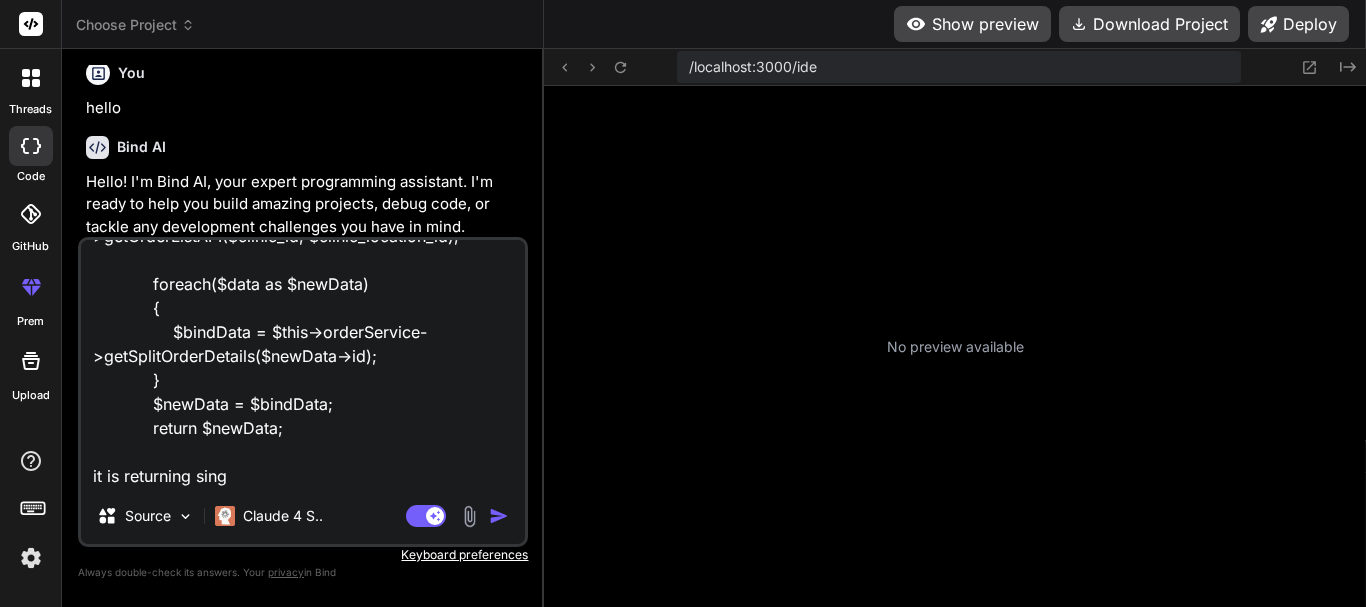 type on "$clinic_id = $request->clinic_id;
$clinic_location_id = $request->clinic_location_id;
$data = $this->orderService->getOrderListAPI($clinic_id, $clinic_location_id);
foreach($data as $newData)
{
$bindData = $this->orderService->getSplitOrderDetails($newData->id);
}
$newData = $bindData;
return $newData;
it is returning singl" 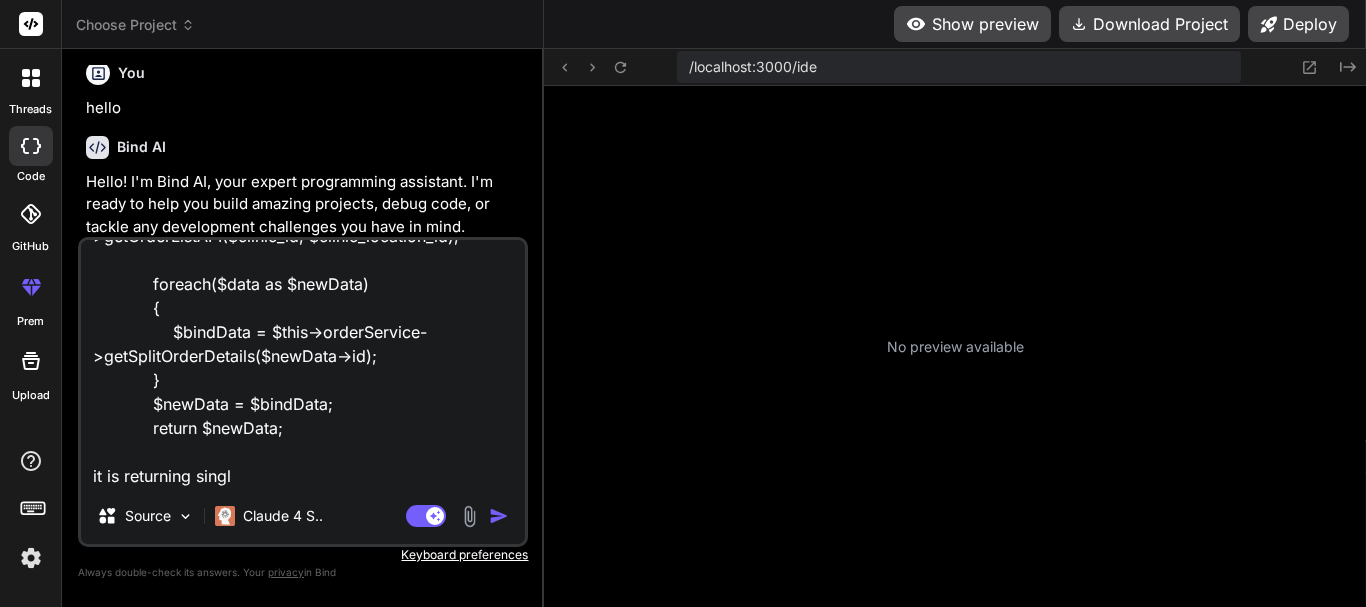 type on "$clinic_id = $request->clinic_id;
$clinic_location_id = $request->clinic_location_id;
$data = $this->orderService->getOrderListAPI($clinic_id, $clinic_location_id);
foreach($data as $newData)
{
$bindData = $this->orderService->getSplitOrderDetails($newData->id);
}
$newData = $bindData;
return $newData;
it is returning singl" 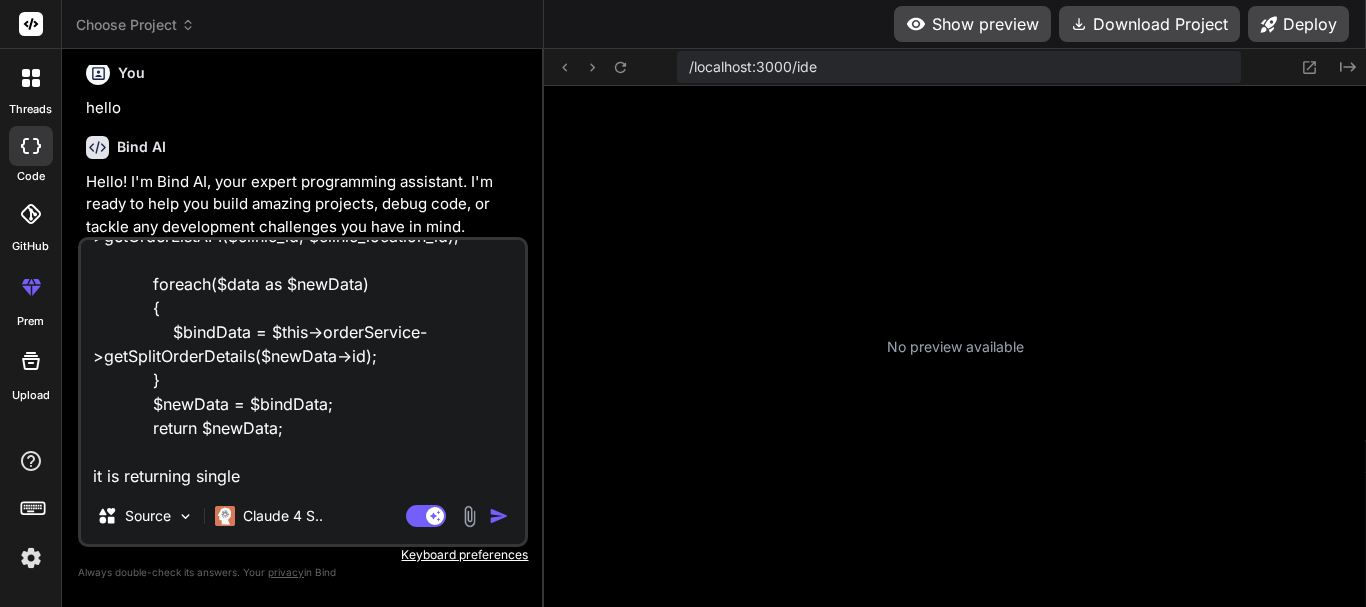 type on "x" 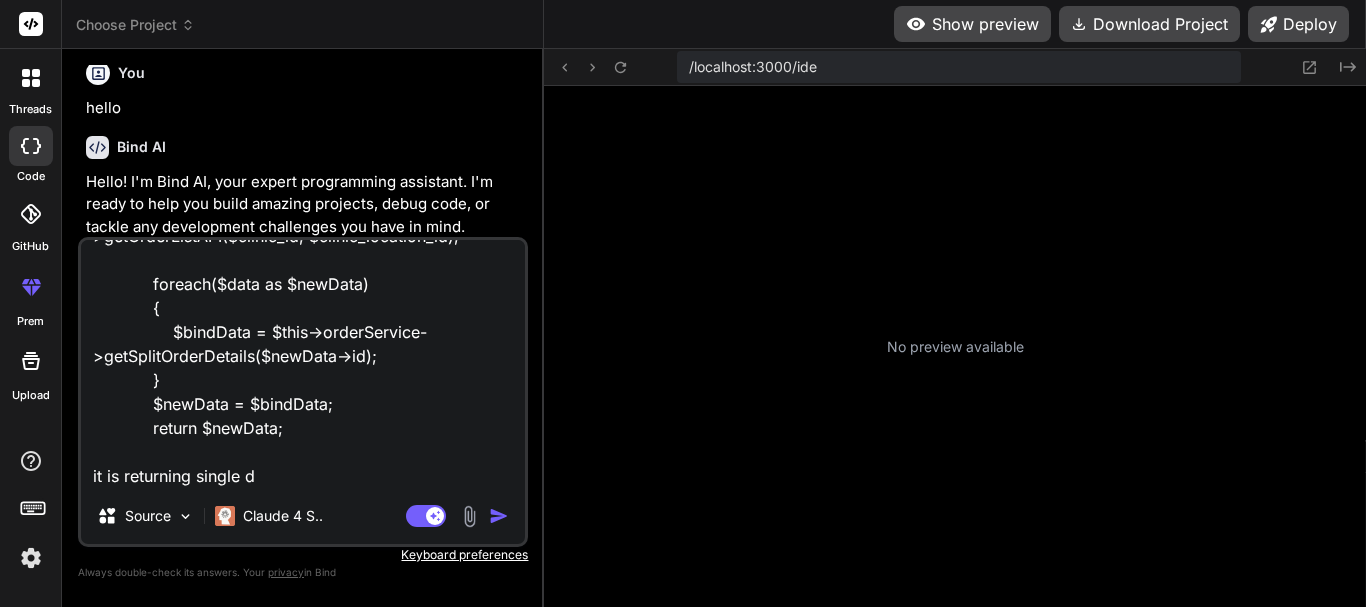 type on "$clinic_id = $request->clinic_id;
$clinic_location_id = $request->clinic_location_id;
$data = $this->orderService->getOrderListAPI($clinic_id, $clinic_location_id);
foreach($data as $newData)
{
$bindData = $this->orderService->getSplitOrderDetails($newData->id);
}
$newData = $bindData;
return $newData;
it is returning single da" 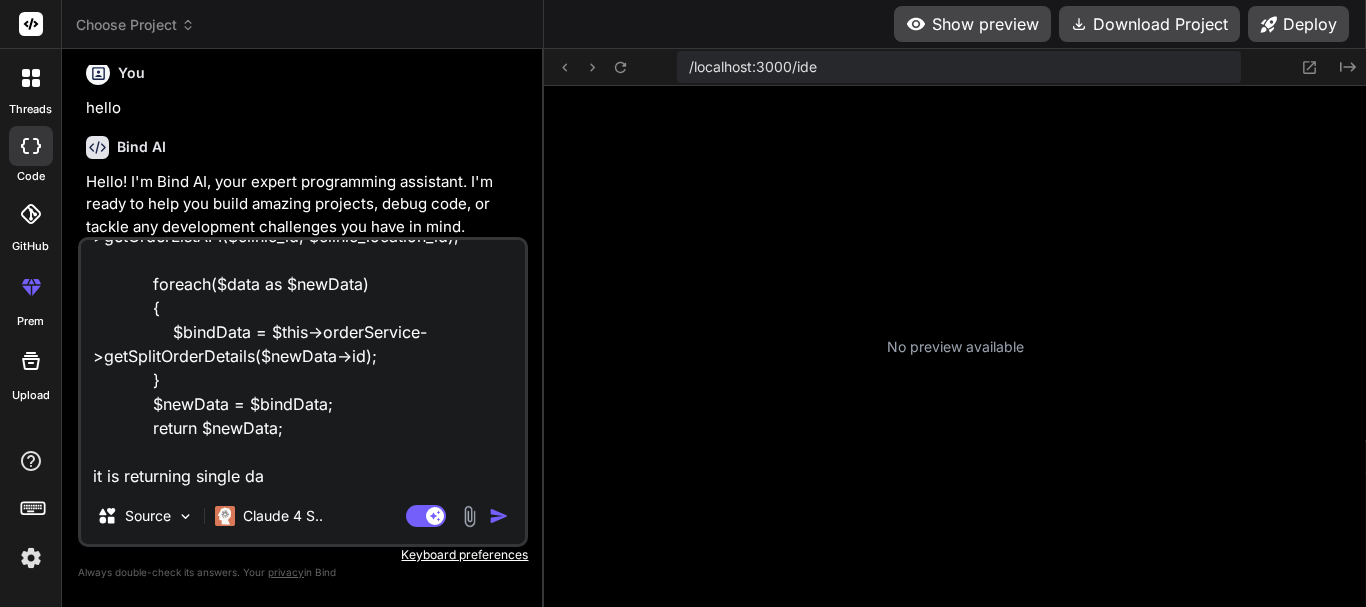 type on "$clinic_id = $request->clinic_id;
$clinic_location_id = $request->clinic_location_id;
$data = $this->orderService->getOrderListAPI($clinic_id, $clinic_location_id);
foreach($data as $newData)
{
$bindData = $this->orderService->getSplitOrderDetails($newData->id);
}
$newData = $bindData;
return $newData;
it is returning single dat" 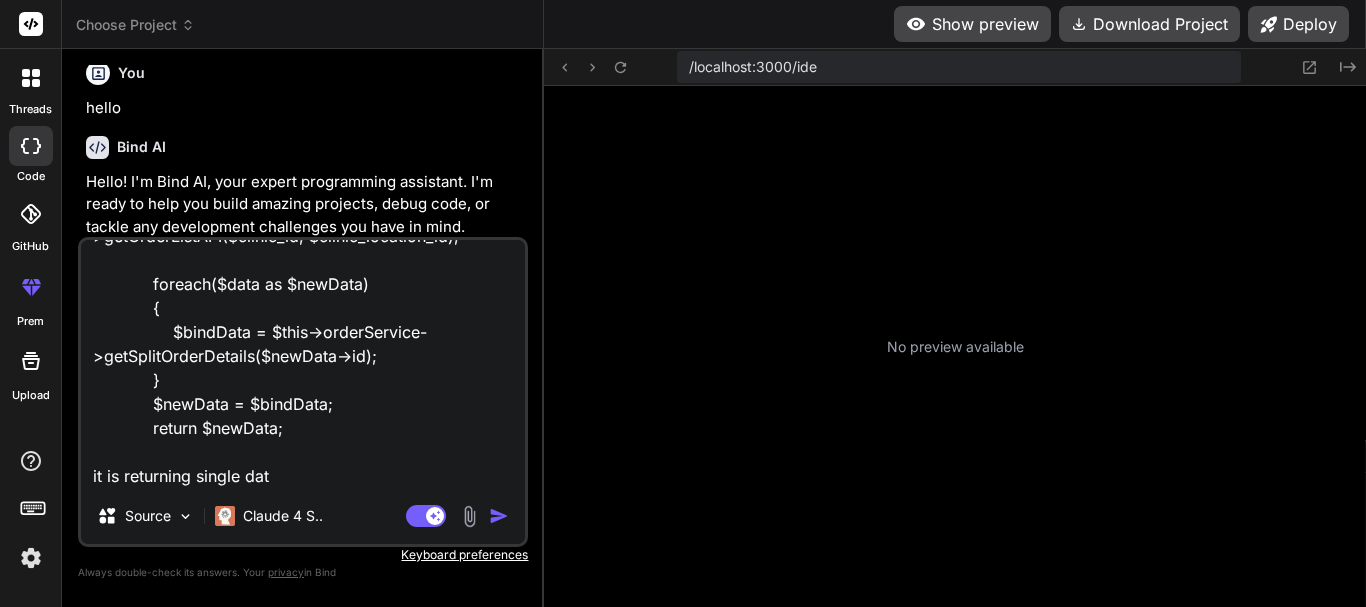 type on "$clinic_id = $request->clinic_id;
$clinic_location_id = $request->clinic_location_id;
$data = $this->orderService->getOrderListAPI($clinic_id, $clinic_location_id);
foreach($data as $newData)
{
$bindData = $this->orderService->getSplitOrderDetails($newData->id);
}
$newData = $bindData;
return $newData;
it is returning single data" 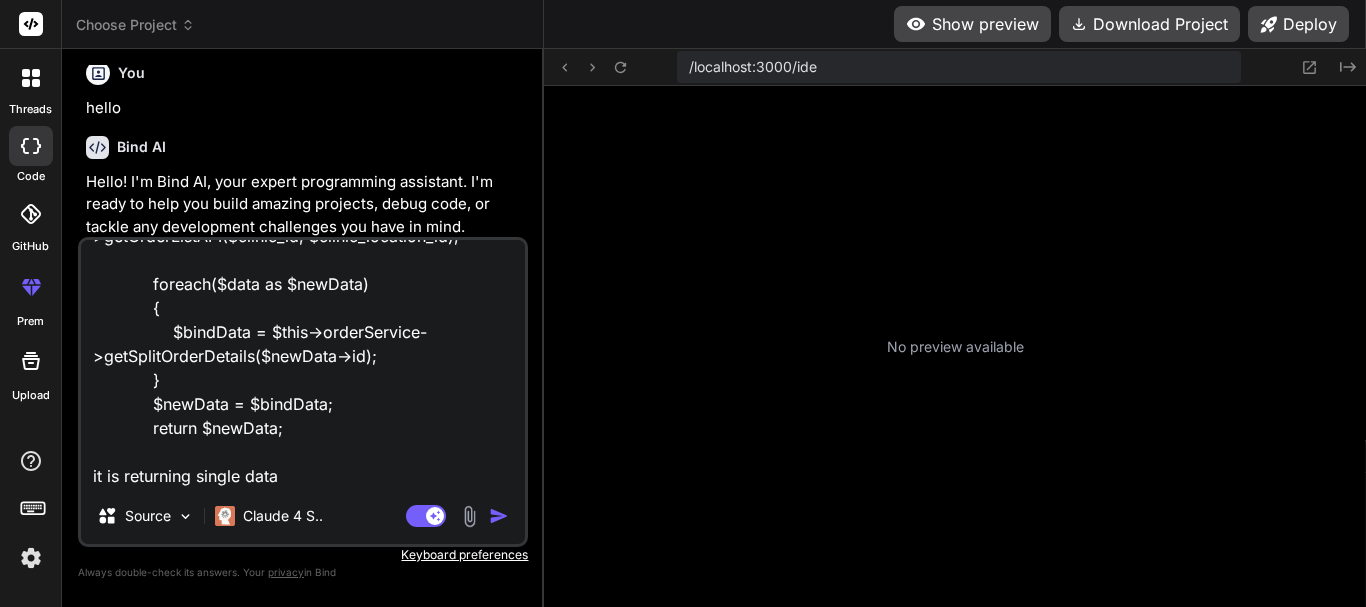 type on "$clinic_id = $request->clinic_id;
$clinic_location_id = $request->clinic_location_id;
$data = $this->orderService->getOrderListAPI($clinic_id, $clinic_location_id);
foreach($data as $newData)
{
$bindData = $this->orderService->getSplitOrderDetails($newData->id);
}
$newData = $bindData;
return $newData;
it is returning single data" 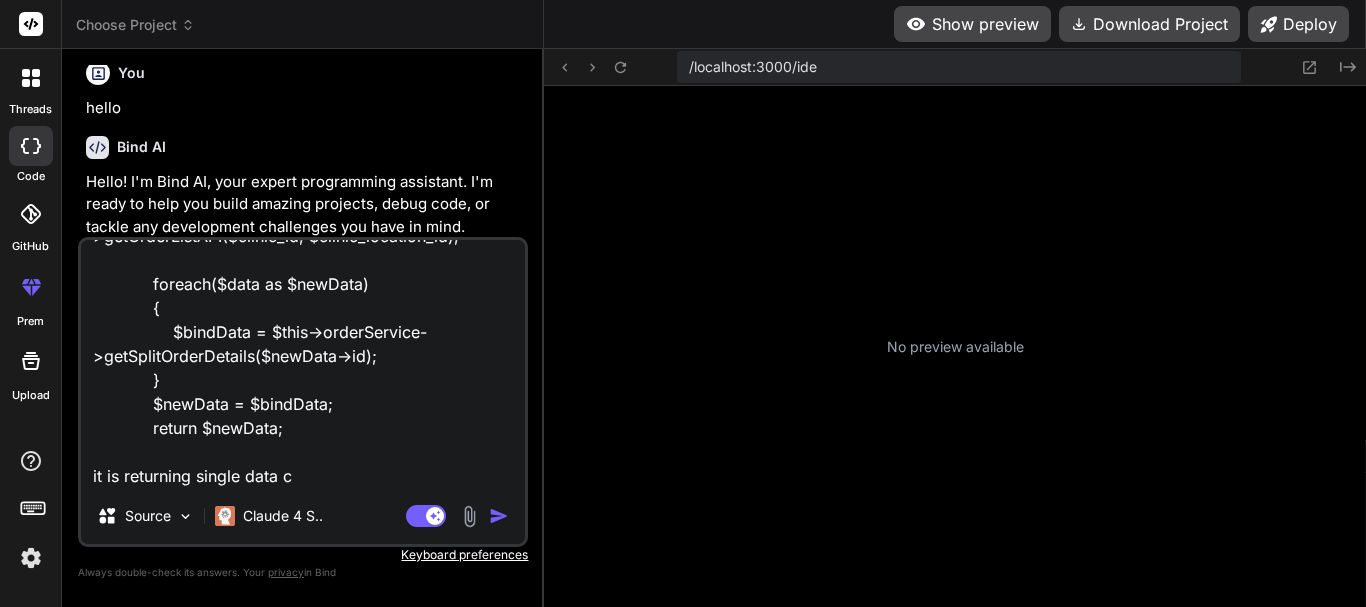 type on "$clinic_id = $request->clinic_id;
$clinic_location_id = $request->clinic_location_id;
$data = $this->orderService->getOrderListAPI($clinic_id, $clinic_location_id);
foreach($data as $newData)
{
$bindData = $this->orderService->getSplitOrderDetails($newData->id);
}
$newData = $bindData;
return $newData;
it is returning single data co" 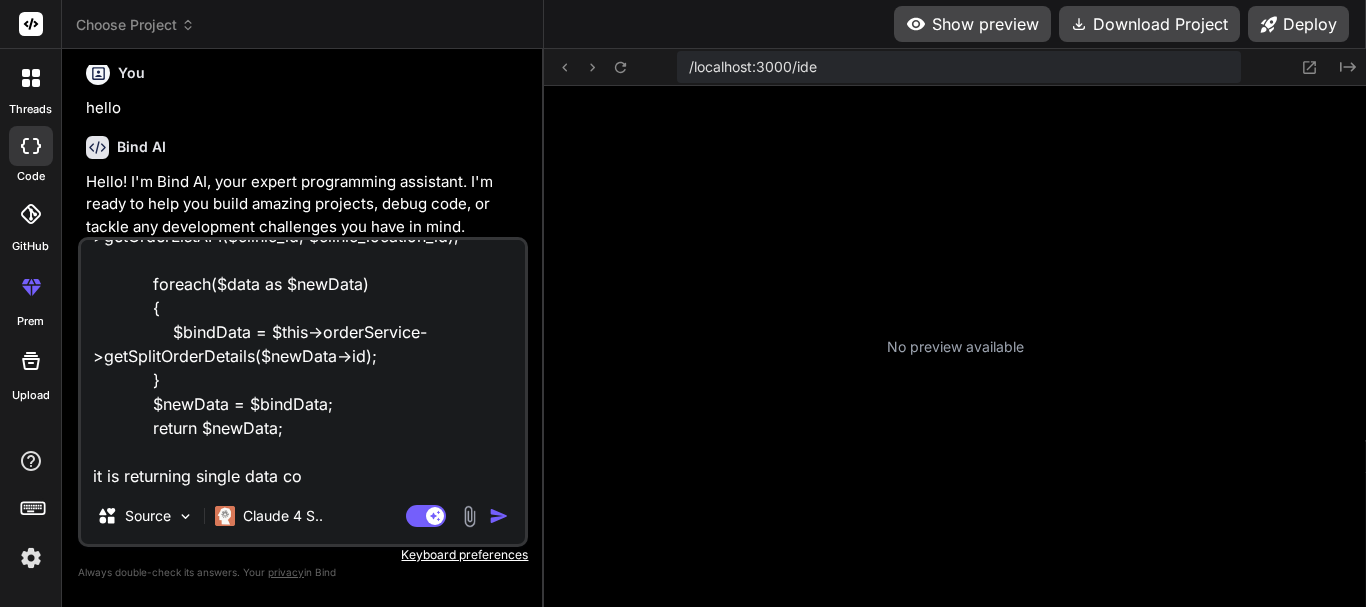 type on "$clinic_id = $request->clinic_id;
$clinic_location_id = $request->clinic_location_id;
$data = $this->orderService->getOrderListAPI($clinic_id, $clinic_location_id);
foreach($data as $newData)
{
$bindData = $this->orderService->getSplitOrderDetails($newData->id);
}
$newData = $bindData;
return $newData;
it is returning single data cor" 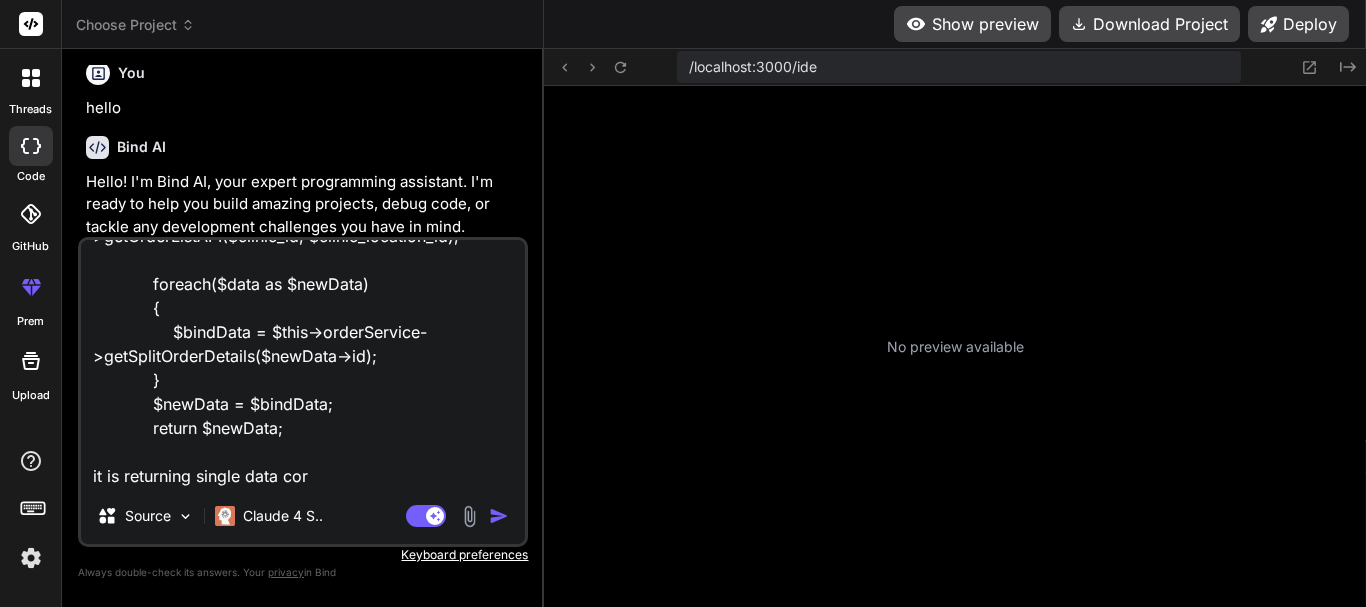type on "$clinic_id = $request->clinic_id;
$clinic_location_id = $request->clinic_location_id;
$data = $this->orderService->getOrderListAPI($clinic_id, $clinic_location_id);
foreach($data as $newData)
{
$bindData = $this->orderService->getSplitOrderDetails($newData->id);
}
$newData = $bindData;
return $newData;
it is returning single data corr" 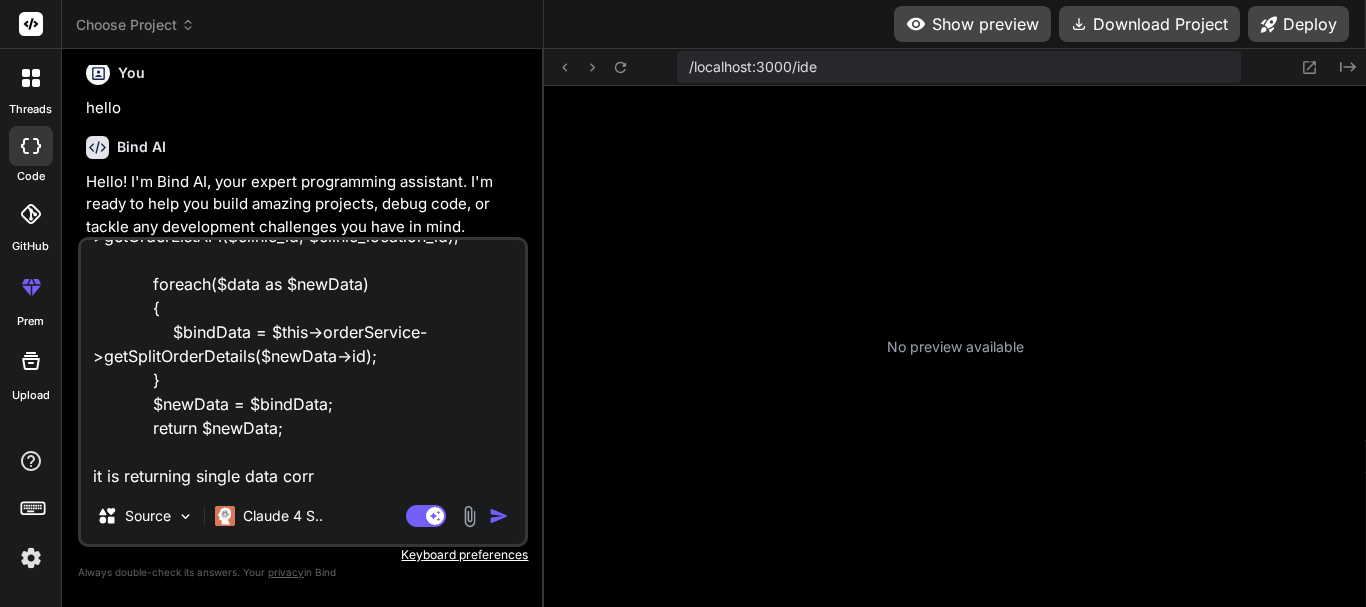 type on "$clinic_id = $request->clinic_id;
$clinic_location_id = $request->clinic_location_id;
$data = $this->orderService->getOrderListAPI($clinic_id, $clinic_location_id);
foreach($data as $newData)
{
$bindData = $this->orderService->getSplitOrderDetails($newData->id);
}
$newData = $bindData;
return $newData;
it is returning single data corre" 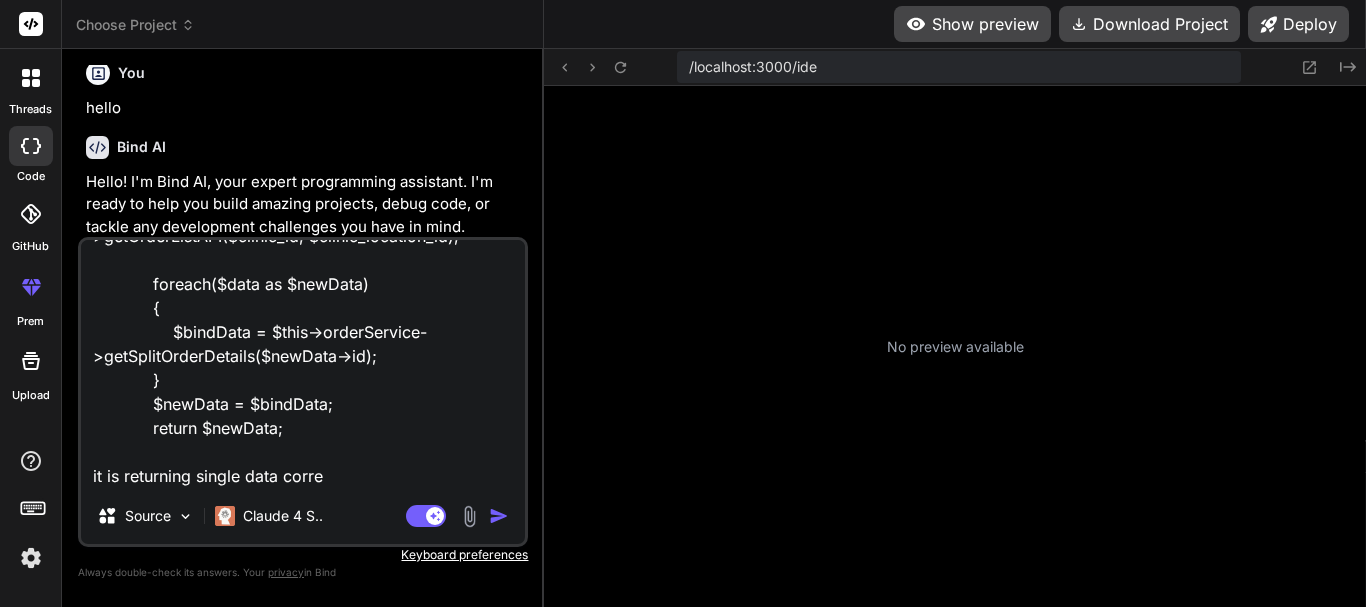 type on "$clinic_id = $request->clinic_id;
$clinic_location_id = $request->clinic_location_id;
$data = $this->orderService->getOrderListAPI($clinic_id, $clinic_location_id);
foreach($data as $newData)
{
$bindData = $this->orderService->getSplitOrderDetails($newData->id);
}
$newData = $bindData;
return $newData;
it is returning single data correc" 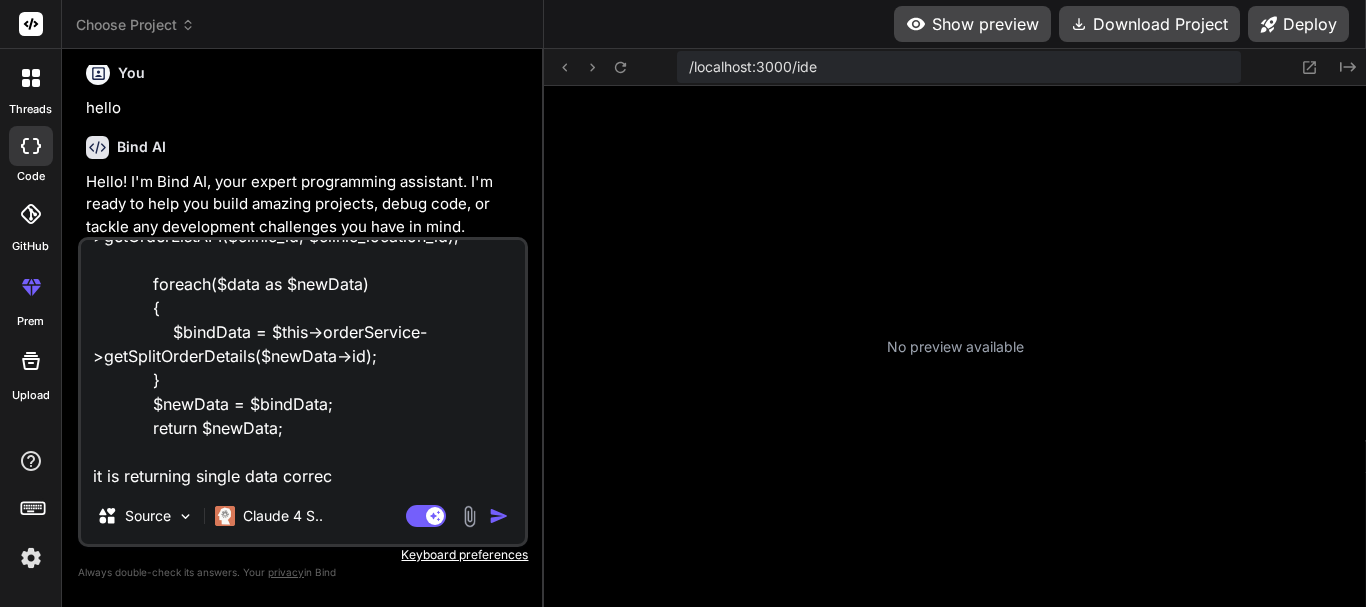 type on "x" 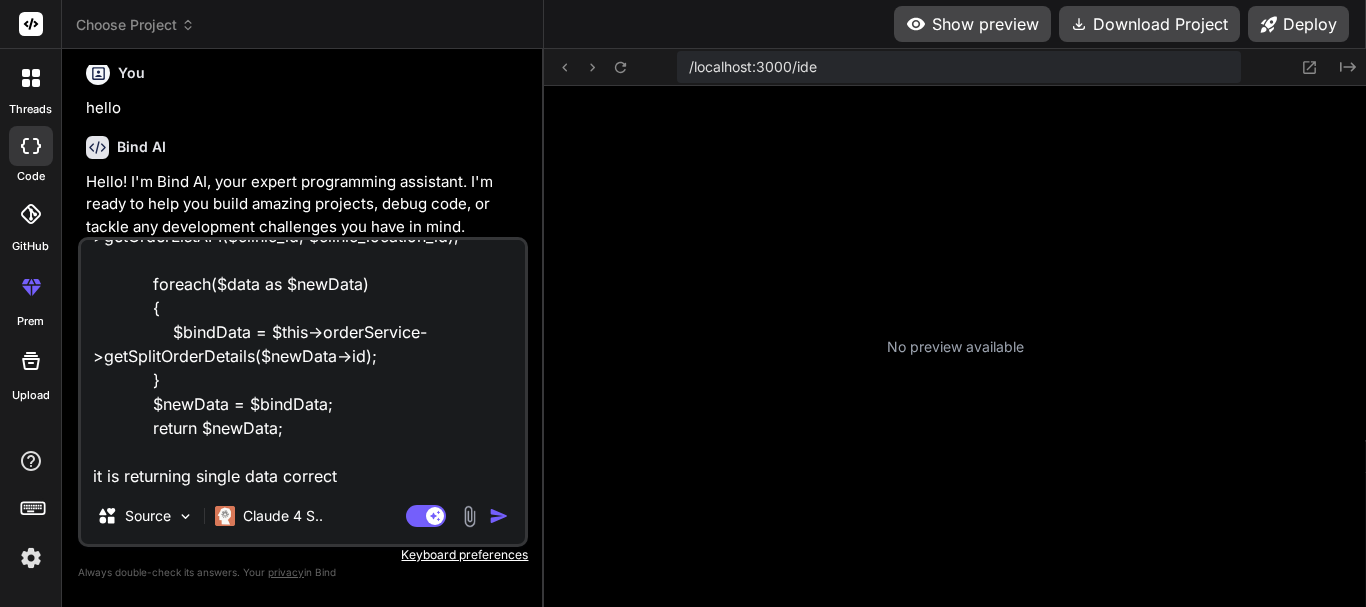 type on "$clinic_id = $request->clinic_id;
$clinic_location_id = $request->clinic_location_id;
$data = $this->orderService->getOrderListAPI($clinic_id, $clinic_location_id);
foreach($data as $newData)
{
$bindData = $this->orderService->getSplitOrderDetails($newData->id);
}
$newData = $bindData;
return $newData;
it is returning single data correct" 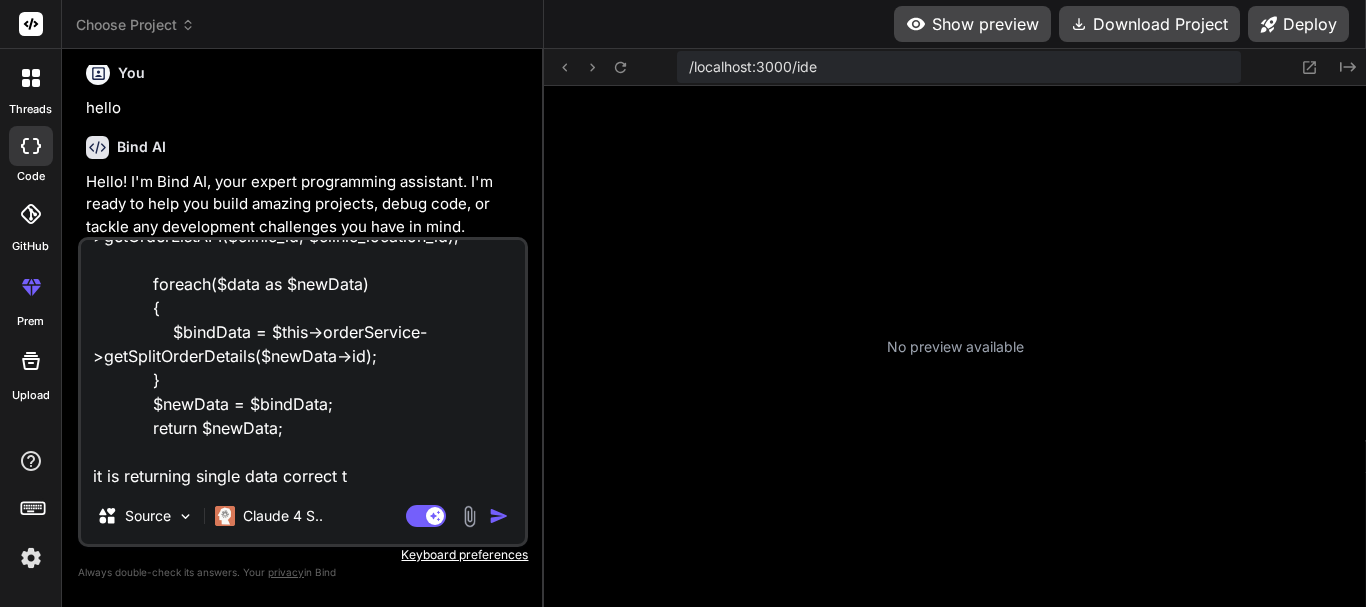 type on "$clinic_id = $request->clinic_id;
$clinic_location_id = $request->clinic_location_id;
$data = $this->orderService->getOrderListAPI($clinic_id, $clinic_location_id);
foreach($data as $newData)
{
$bindData = $this->orderService->getSplitOrderDetails($newData->id);
}
$newData = $bindData;
return $newData;
it is returning single data correct th" 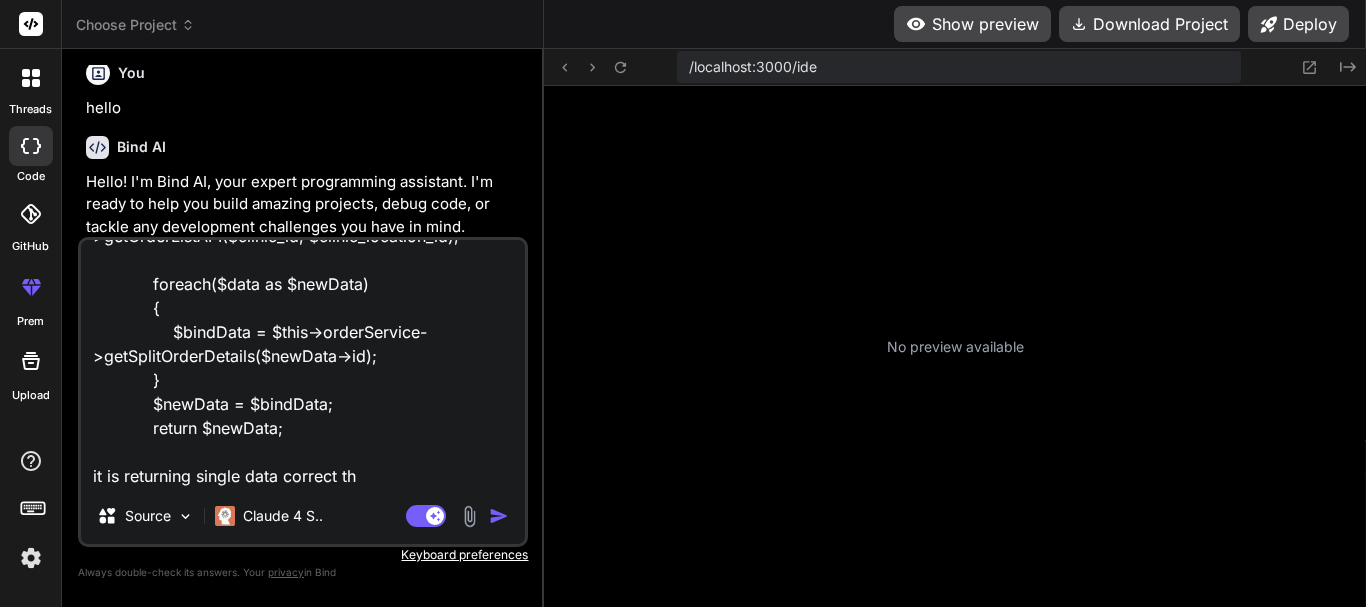 type on "$clinic_id = $request->clinic_id;
$clinic_location_id = $request->clinic_location_id;
$data = $this->orderService->getOrderListAPI($clinic_id, $clinic_location_id);
foreach($data as $newData)
{
$bindData = $this->orderService->getSplitOrderDetails($newData->id);
}
$newData = $bindData;
return $newData;
it is returning single data correct thi" 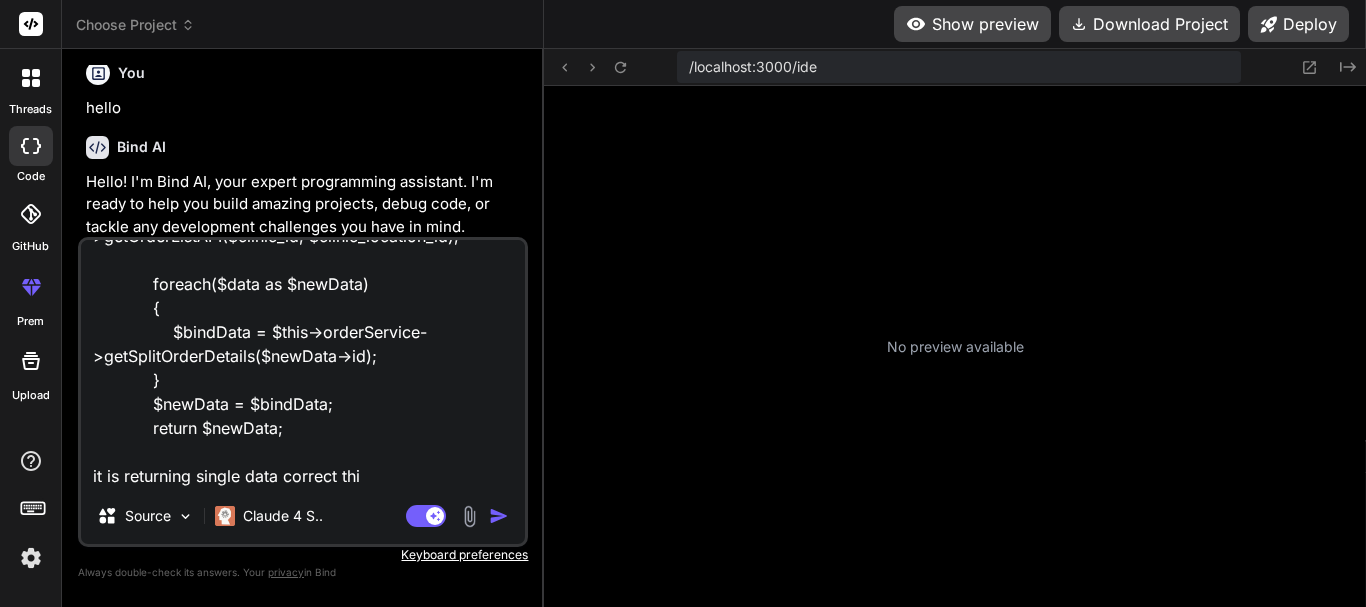 type on "$clinic_id = $request->clinic_id;
$clinic_location_id = $request->clinic_location_id;
$data = $this->orderService->getOrderListAPI($clinic_id, $clinic_location_id);
foreach($data as $newData)
{
$bindData = $this->orderService->getSplitOrderDetails($newData->id);
}
$newData = $bindData;
return $newData;
it is returning single data correct this" 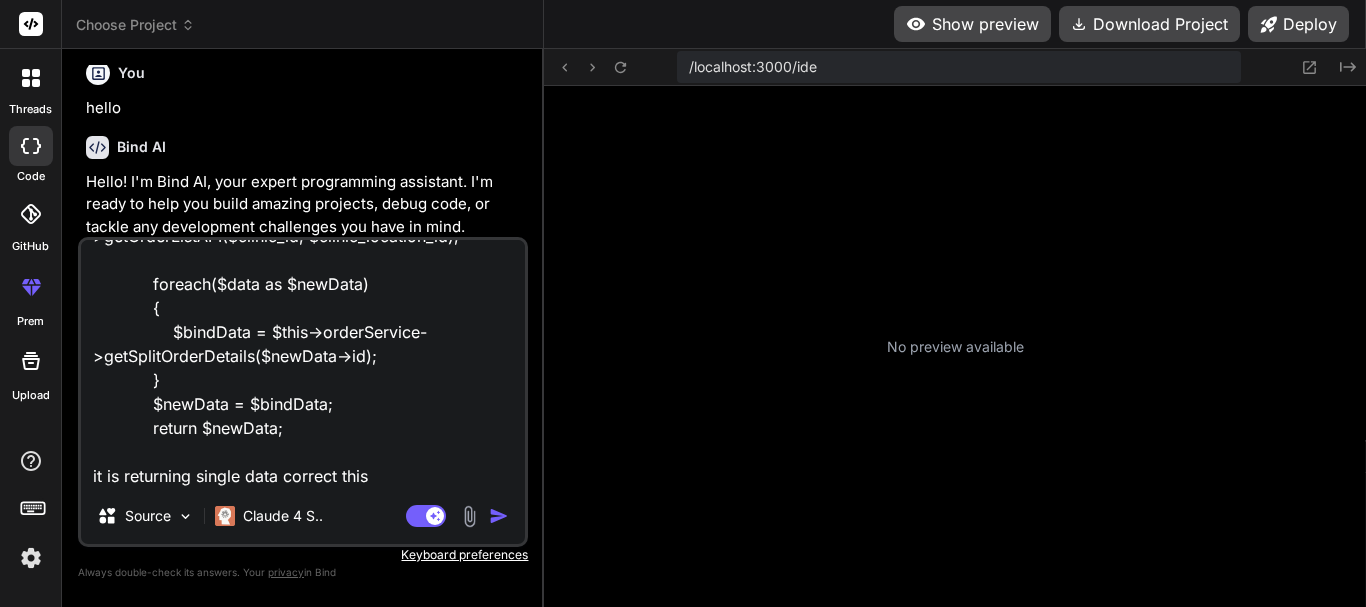 type on "$clinic_id = $request->clinic_id;
$clinic_location_id = $request->clinic_location_id;
$data = $this->orderService->getOrderListAPI($clinic_id, $clinic_location_id);
foreach($data as $newData)
{
$bindData = $this->orderService->getSplitOrderDetails($newData->id);
}
$newData = $bindData;
return $newData;
it is returning single data correct this" 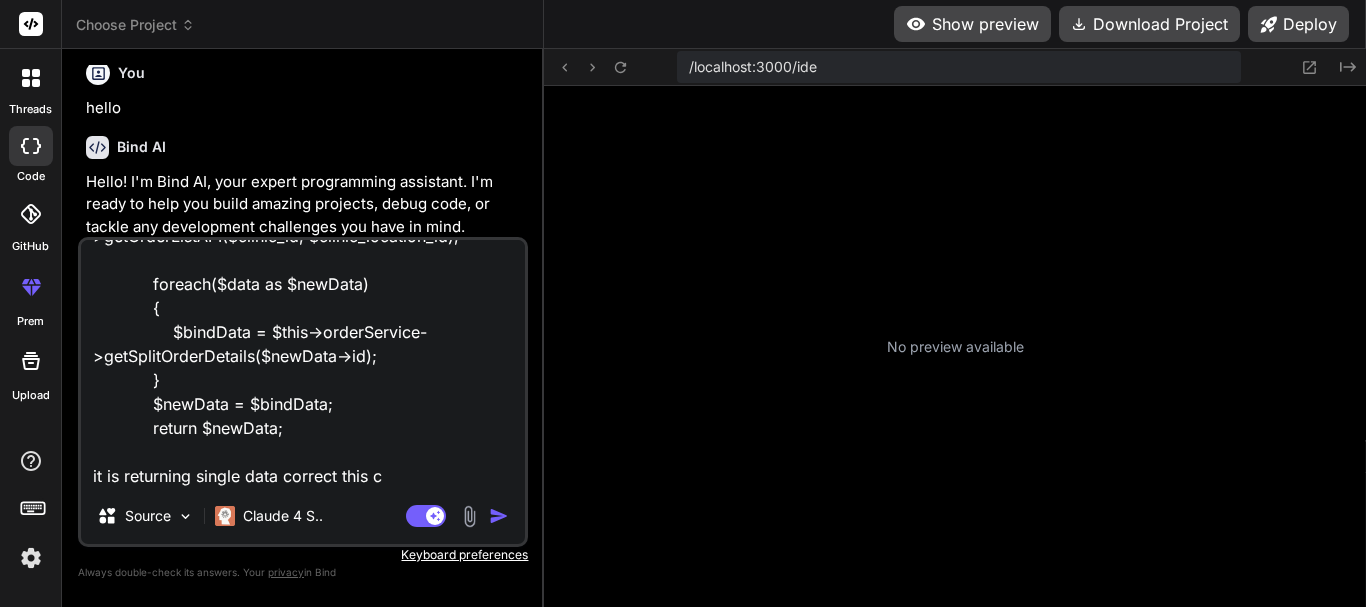 type on "$clinic_id = $request->clinic_id;
$clinic_location_id = $request->clinic_location_id;
$data = $this->orderService->getOrderListAPI($clinic_id, $clinic_location_id);
foreach($data as $newData)
{
$bindData = $this->orderService->getSplitOrderDetails($newData->id);
}
$newData = $bindData;
return $newData;
it is returning single data correct this co" 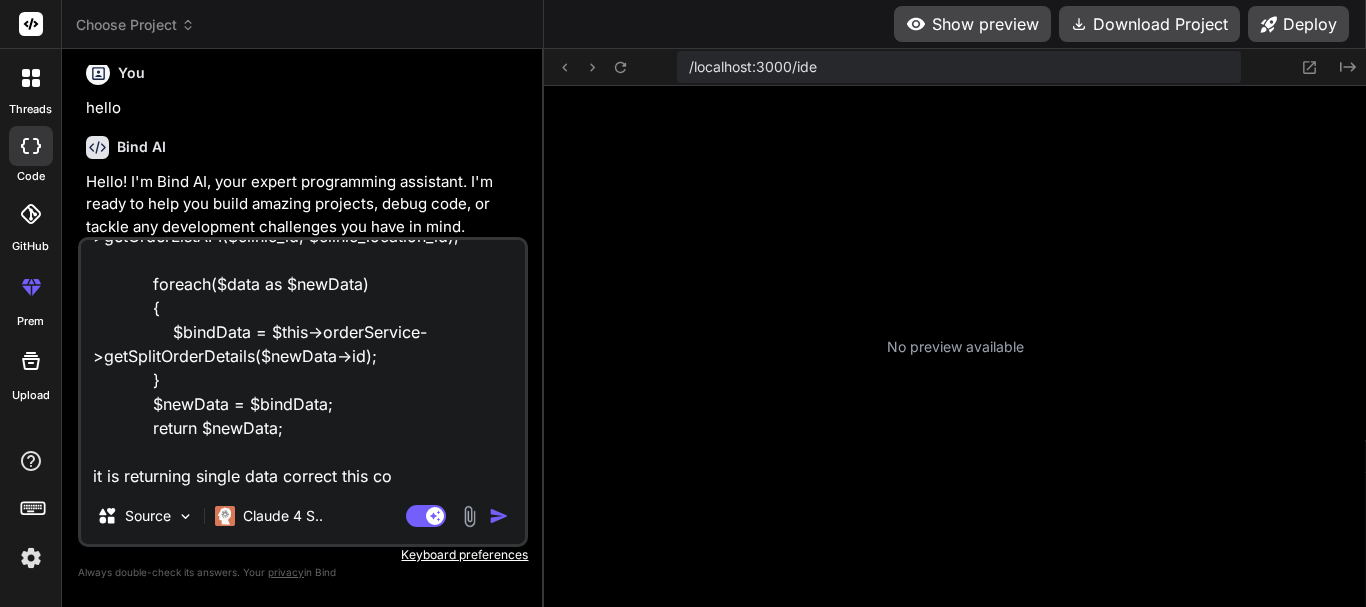 type on "$clinic_id = $request->clinic_id;
$clinic_location_id = $request->clinic_location_id;
$data = $this->orderService->getOrderListAPI($clinic_id, $clinic_location_id);
foreach($data as $newData)
{
$bindData = $this->orderService->getSplitOrderDetails($newData->id);
}
$newData = $bindData;
return $newData;
it is returning single data correct this cod" 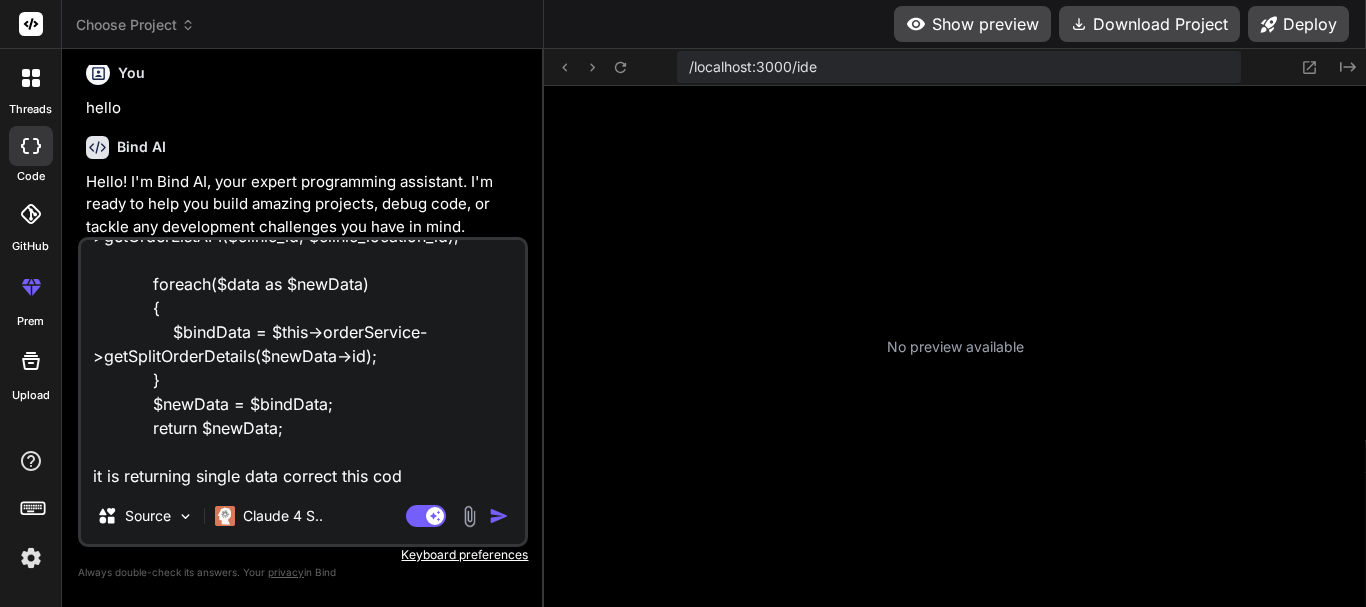 type on "$clinic_id = $request->clinic_id;
$clinic_location_id = $request->clinic_location_id;
$data = $this->orderService->getOrderListAPI($clinic_id, $clinic_location_id);
foreach($data as $newData)
{
$bindData = $this->orderService->getSplitOrderDetails($newData->id);
}
$newData = $bindData;
return $newData;
it is returning single data correct this code" 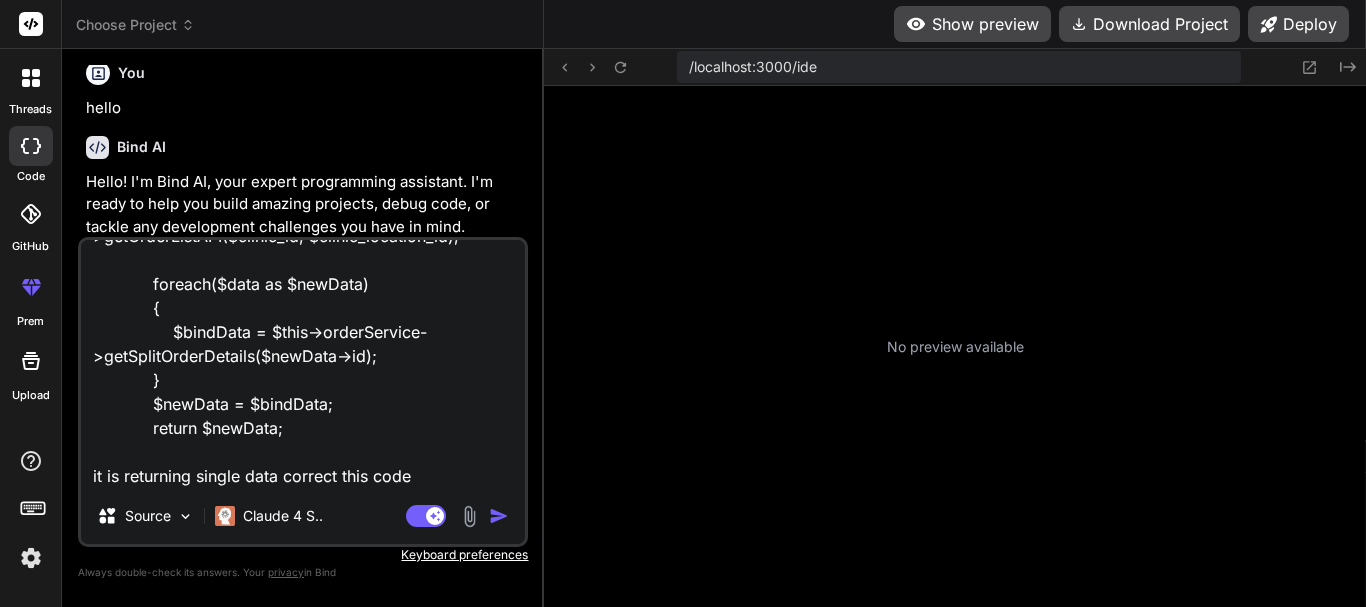 type on "x" 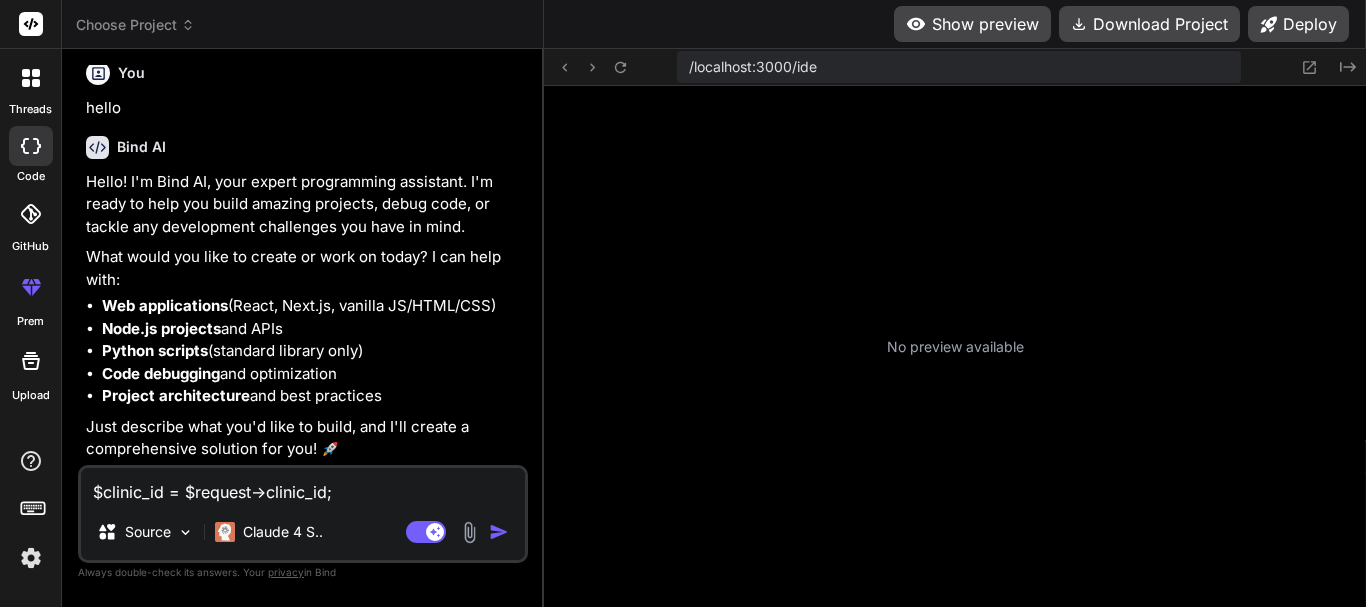 type 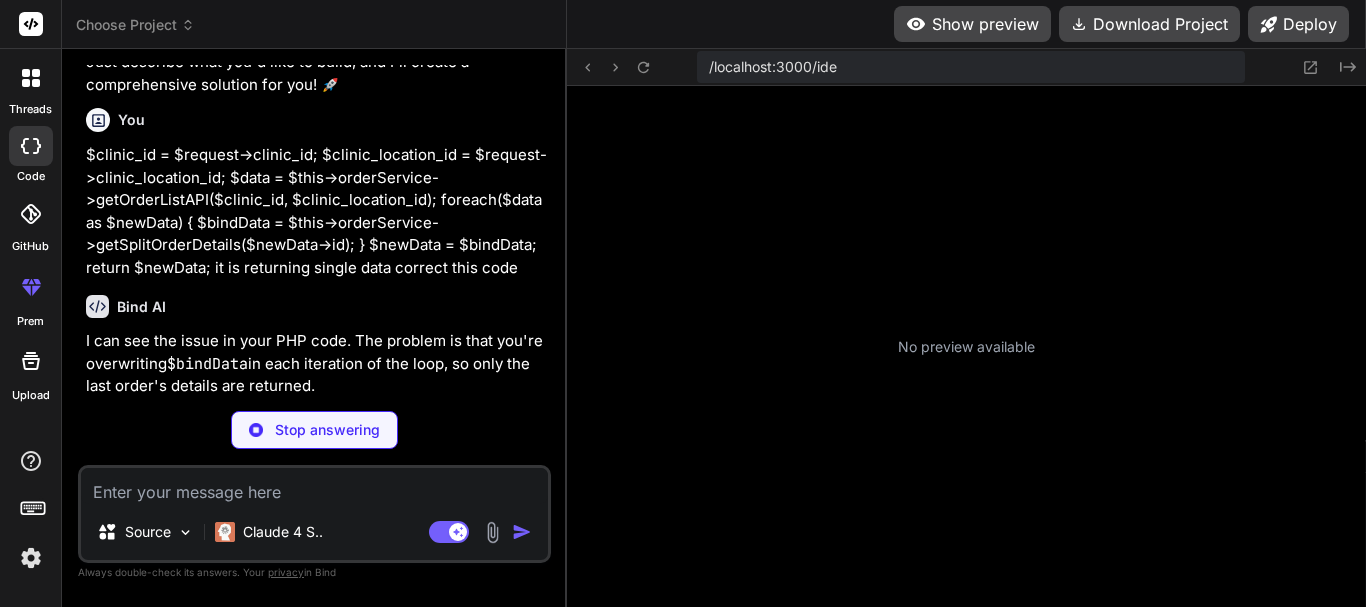 scroll, scrollTop: 332, scrollLeft: 0, axis: vertical 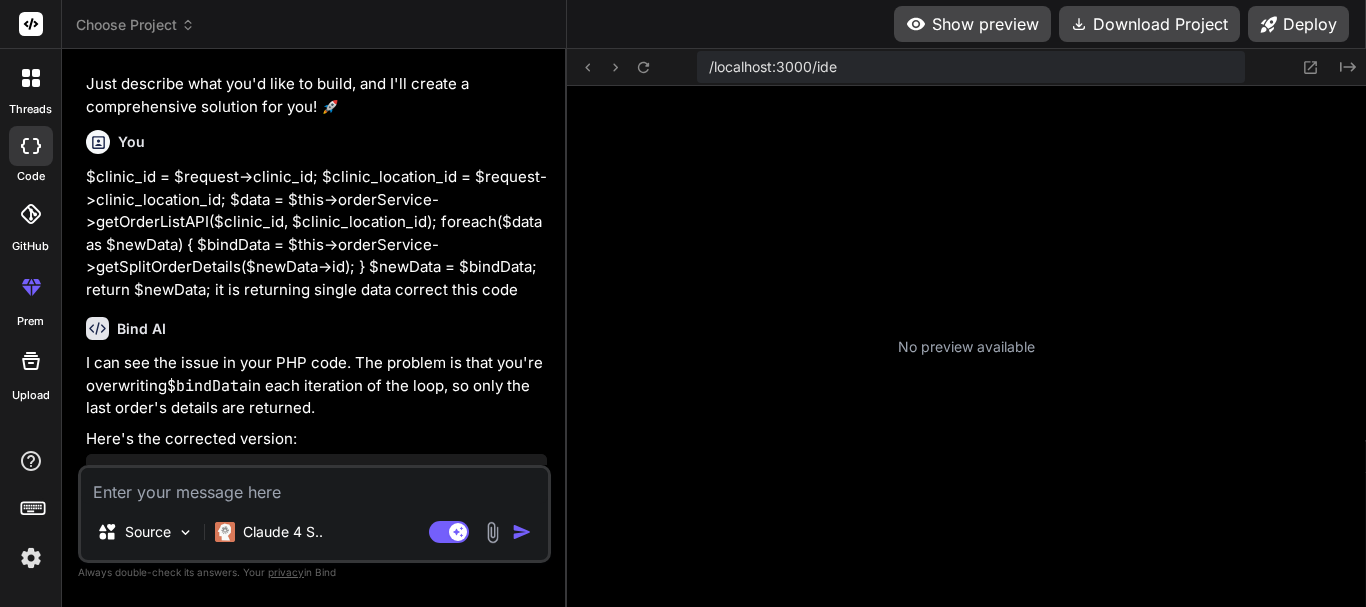 type on "x" 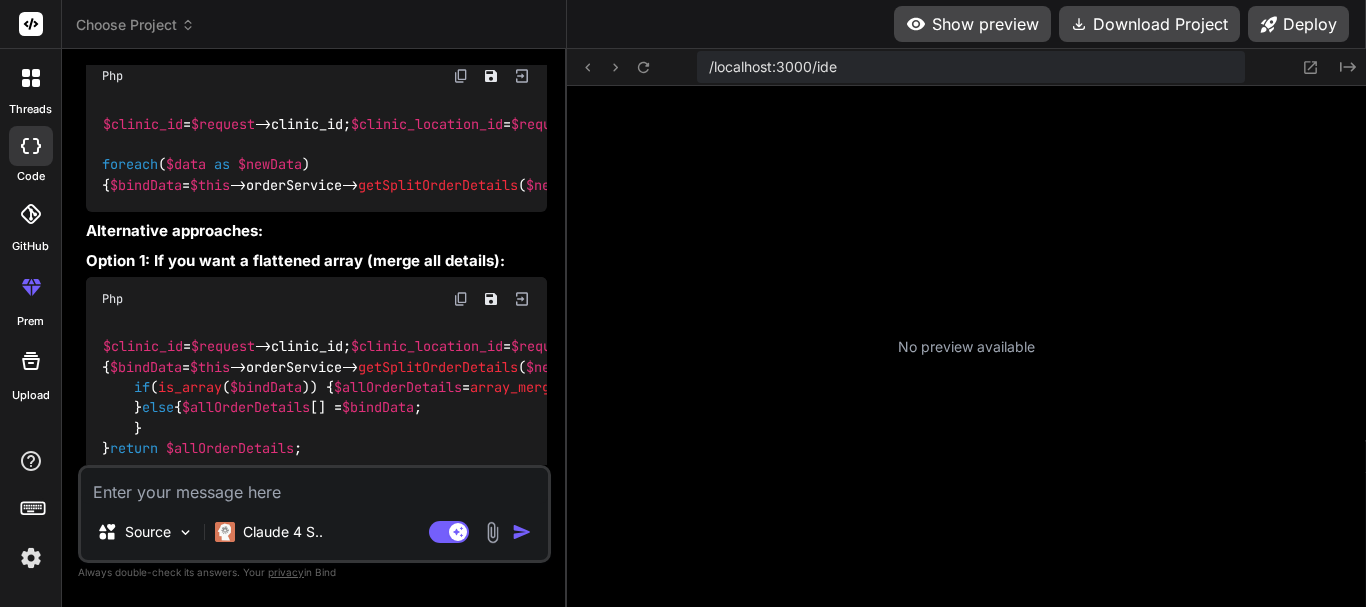 scroll, scrollTop: 632, scrollLeft: 0, axis: vertical 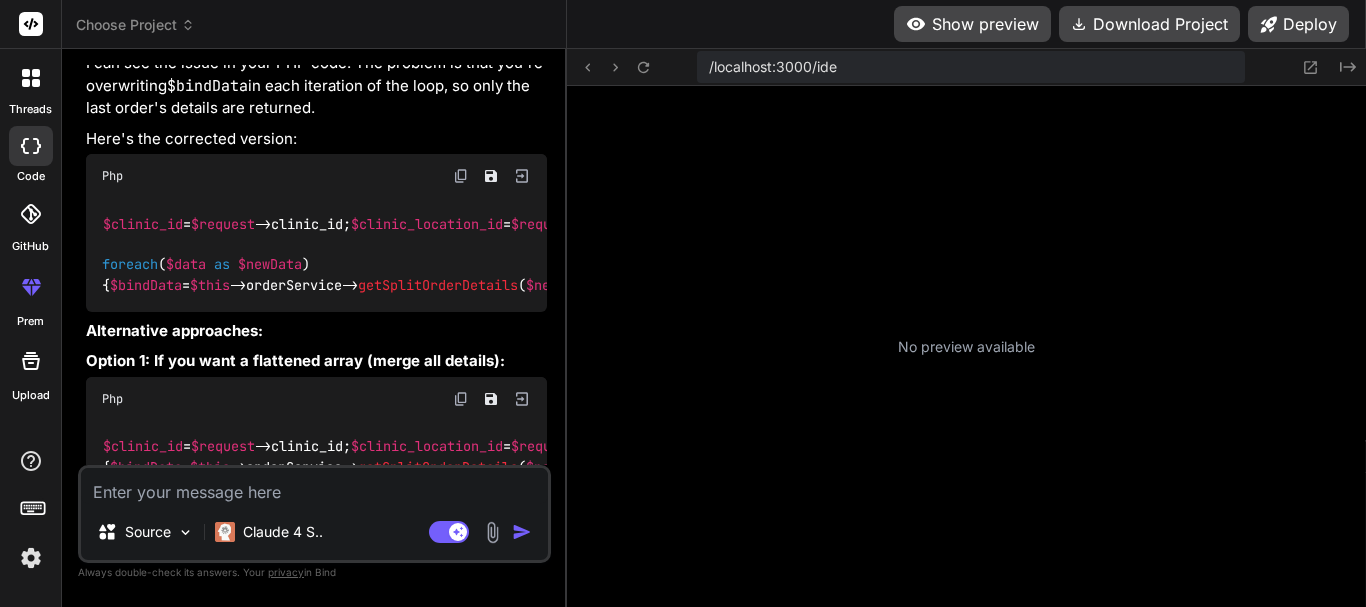 click at bounding box center [461, 176] 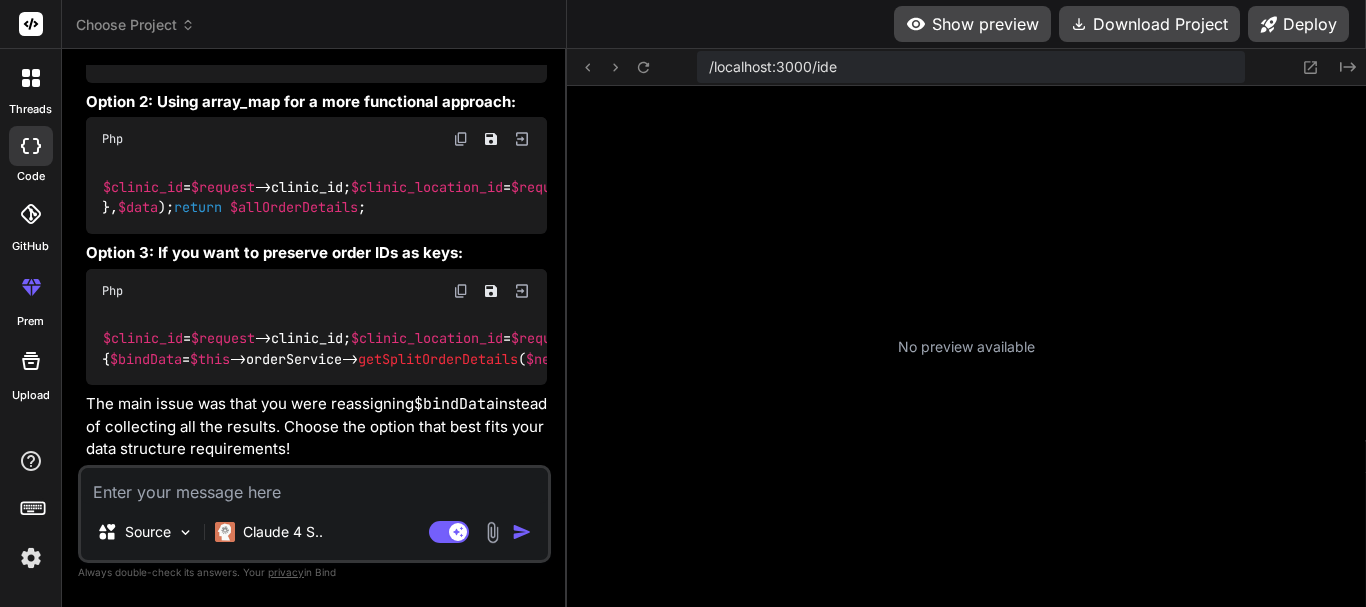 scroll, scrollTop: 2032, scrollLeft: 0, axis: vertical 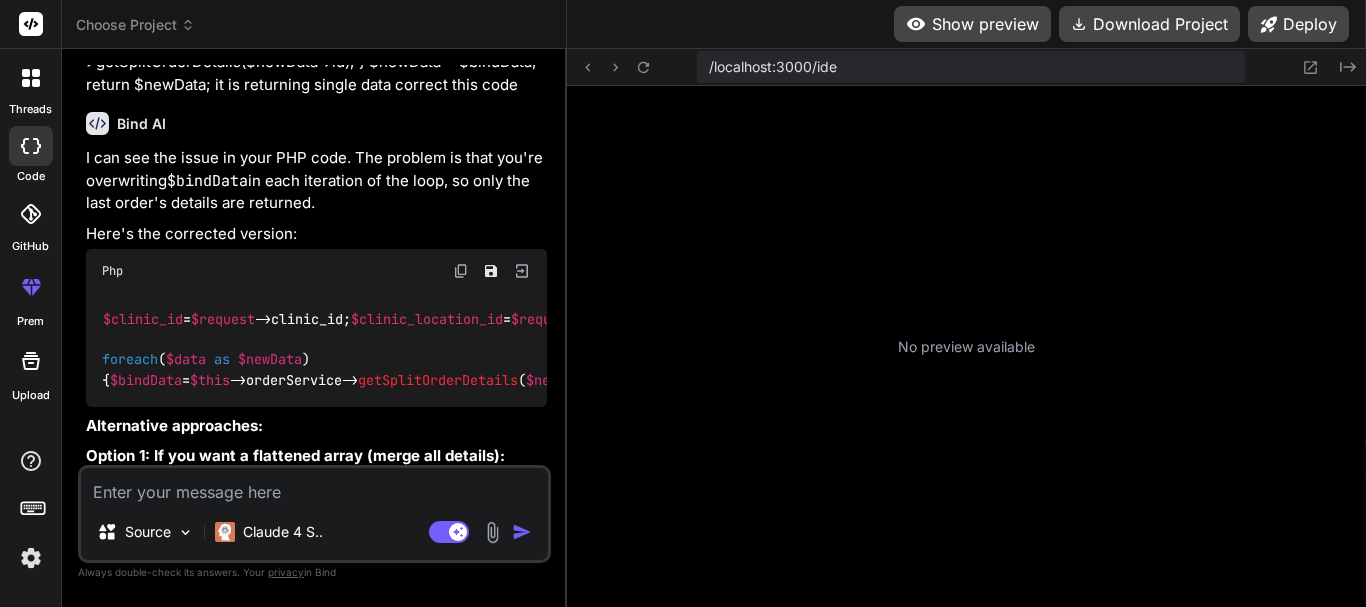 click at bounding box center (461, 271) 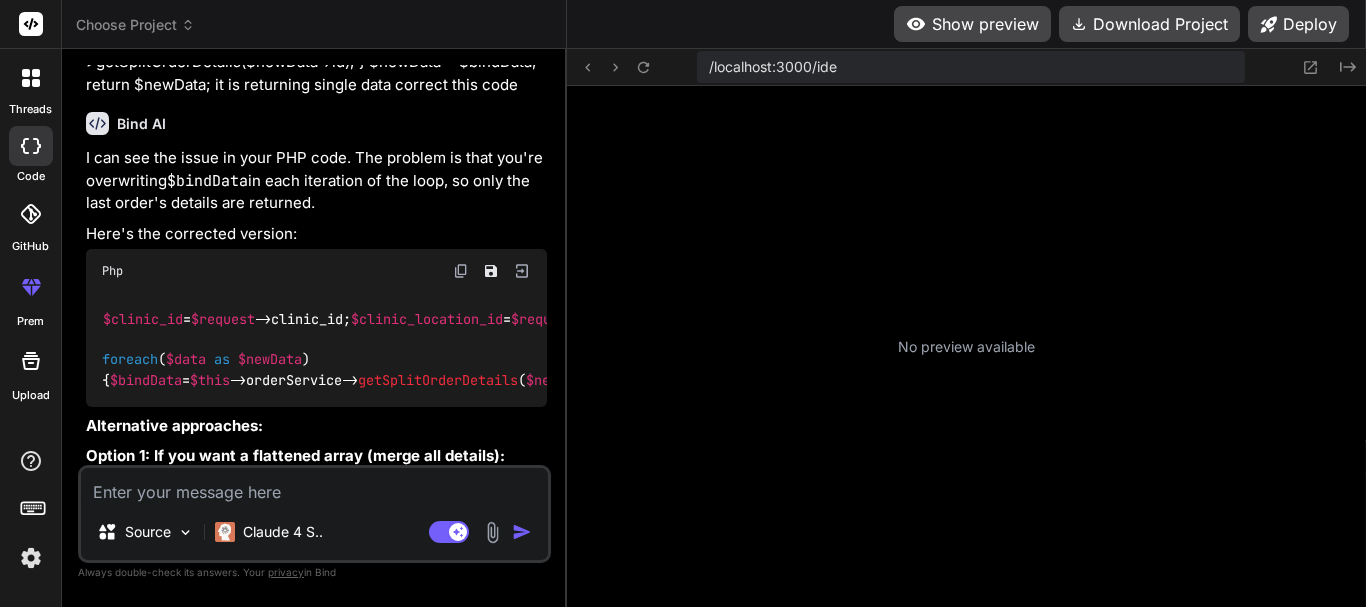 click at bounding box center (461, 271) 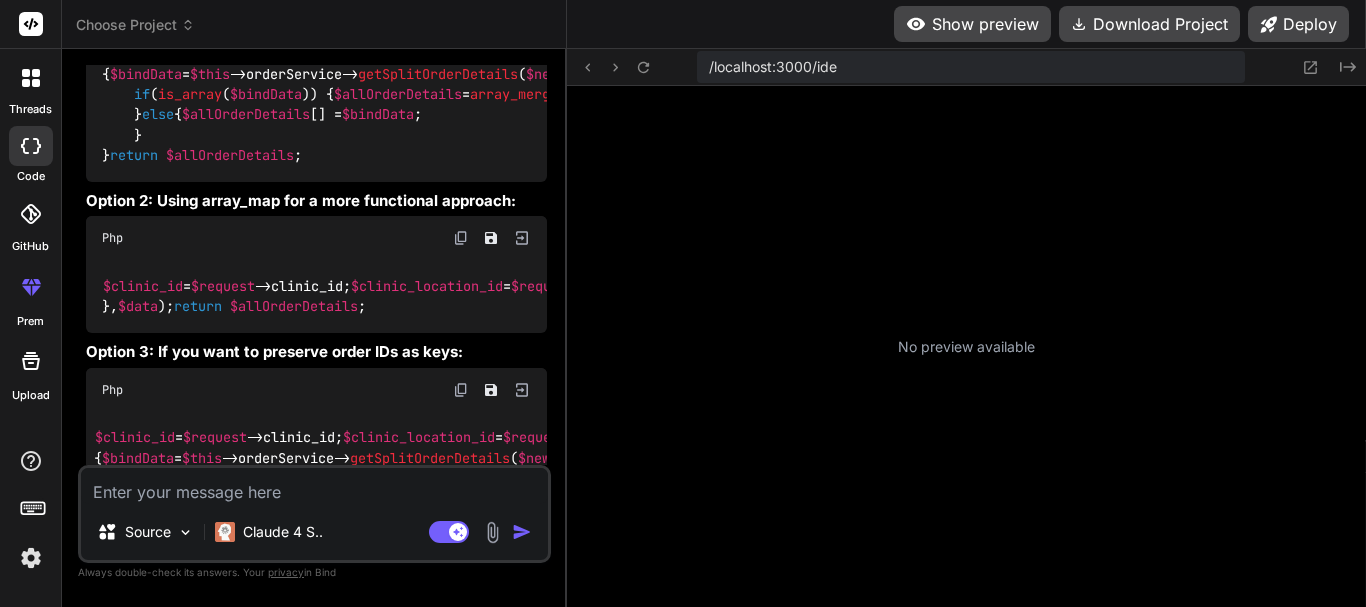 scroll, scrollTop: 1037, scrollLeft: 0, axis: vertical 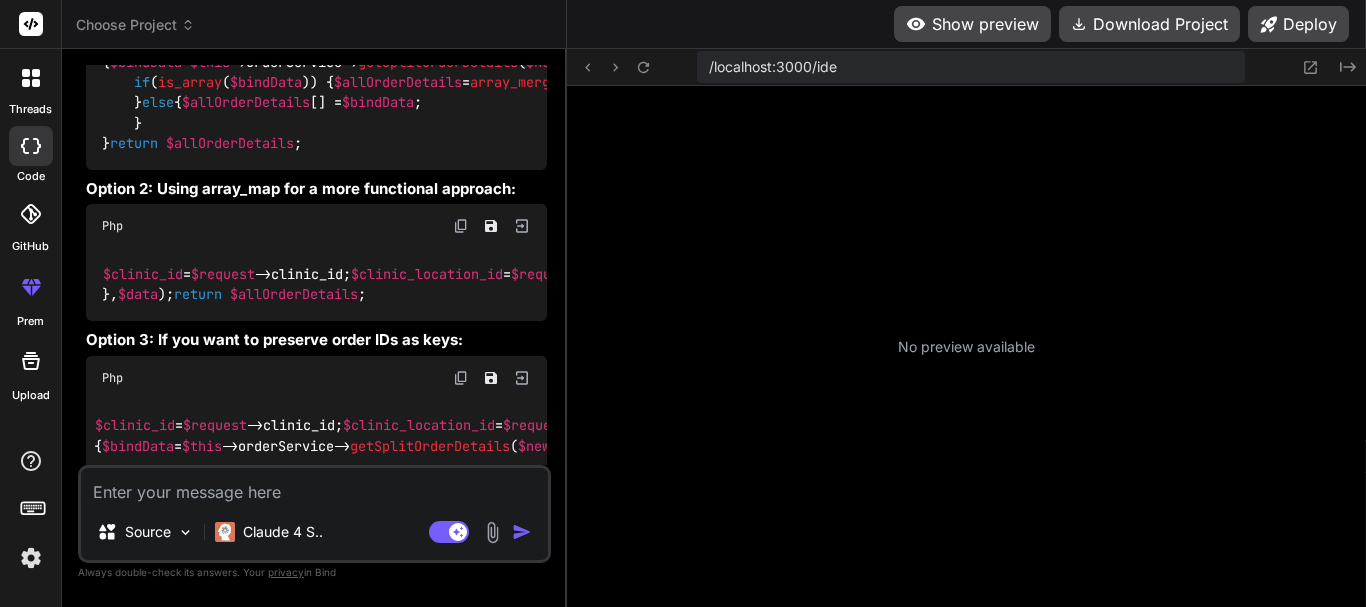 click at bounding box center [461, -6] 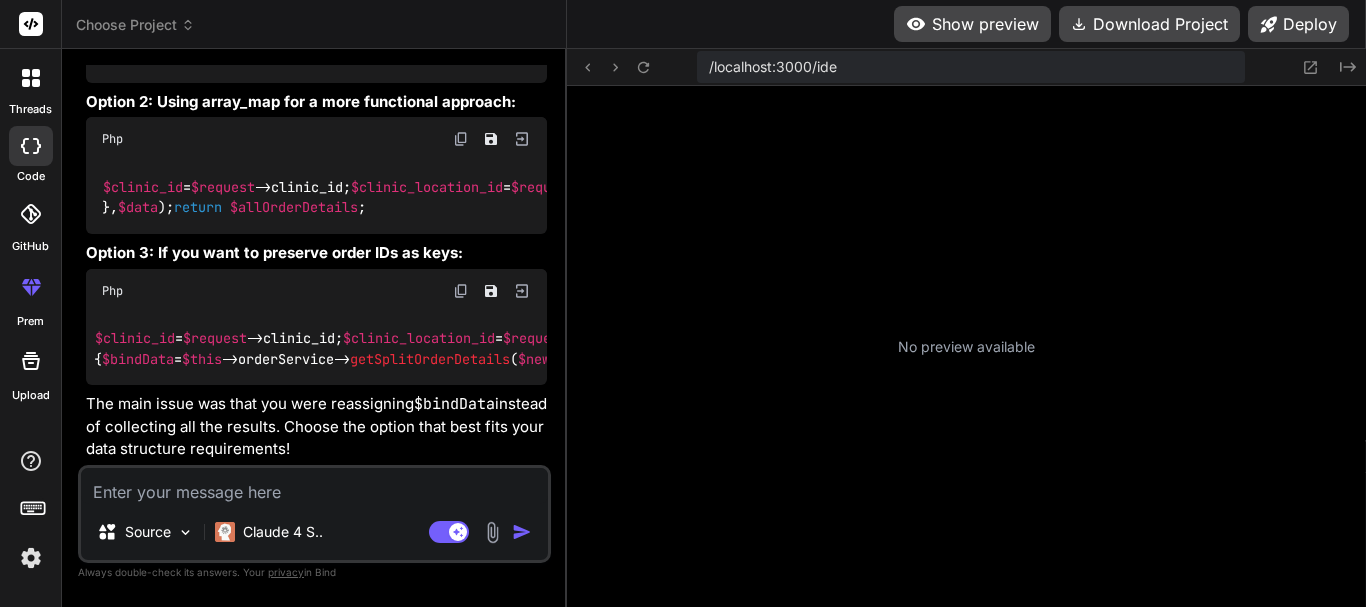 scroll, scrollTop: 1237, scrollLeft: 0, axis: vertical 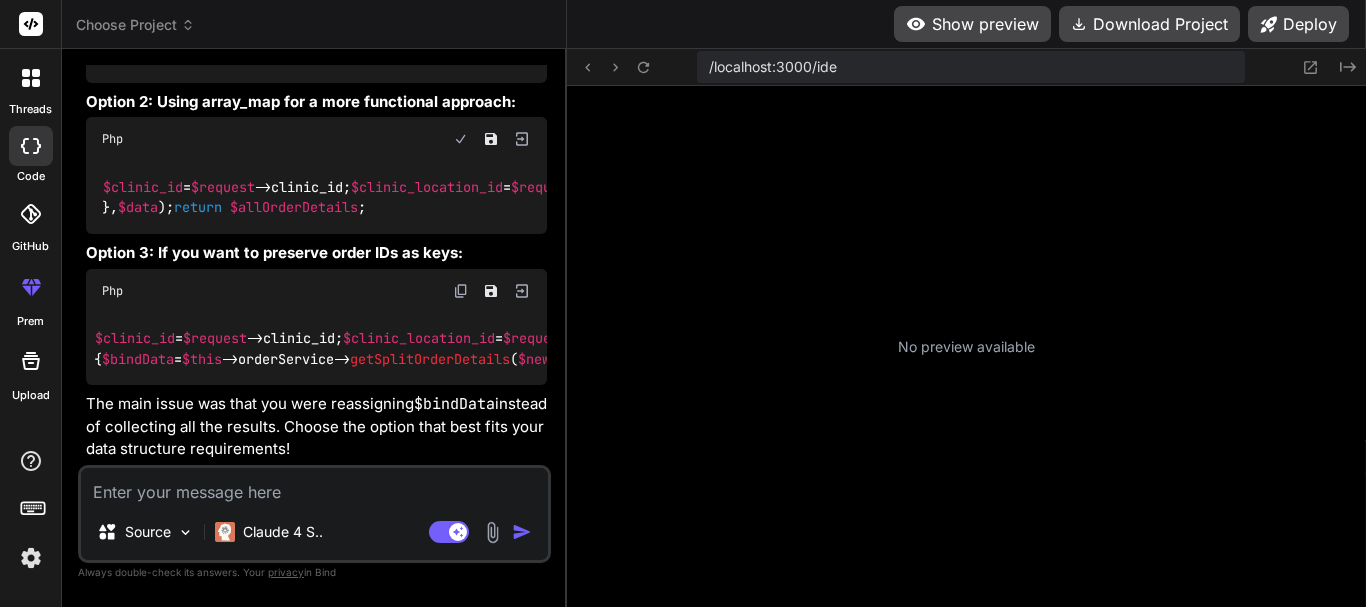 type 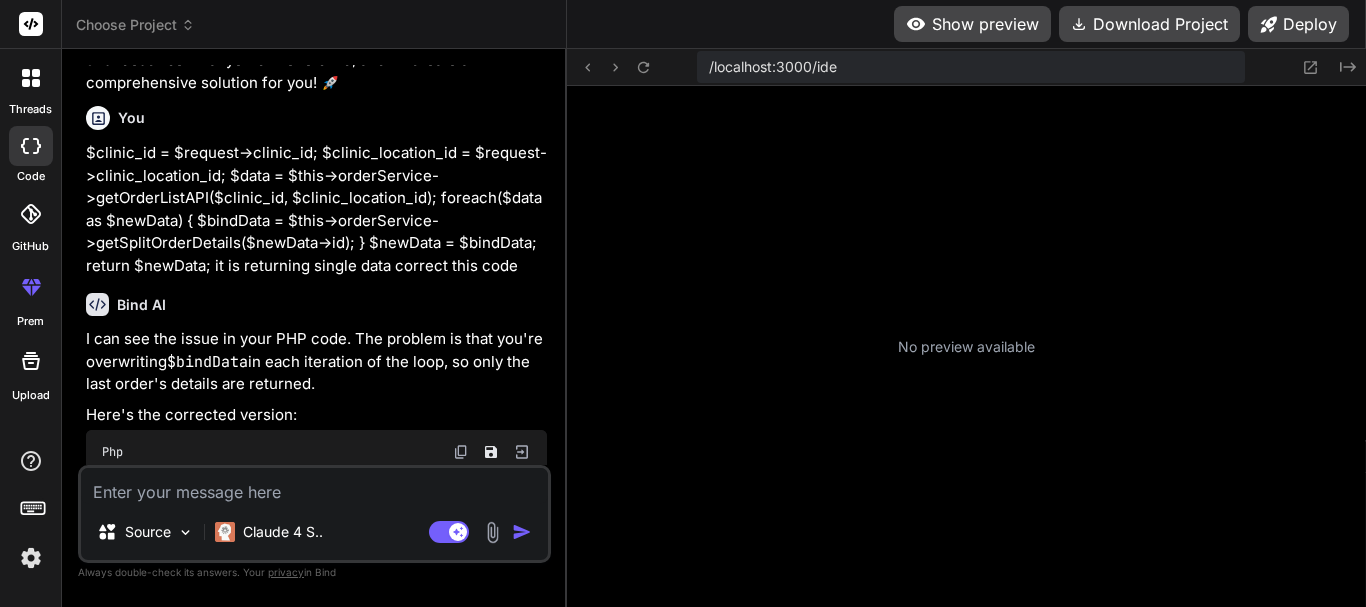 scroll, scrollTop: 537, scrollLeft: 0, axis: vertical 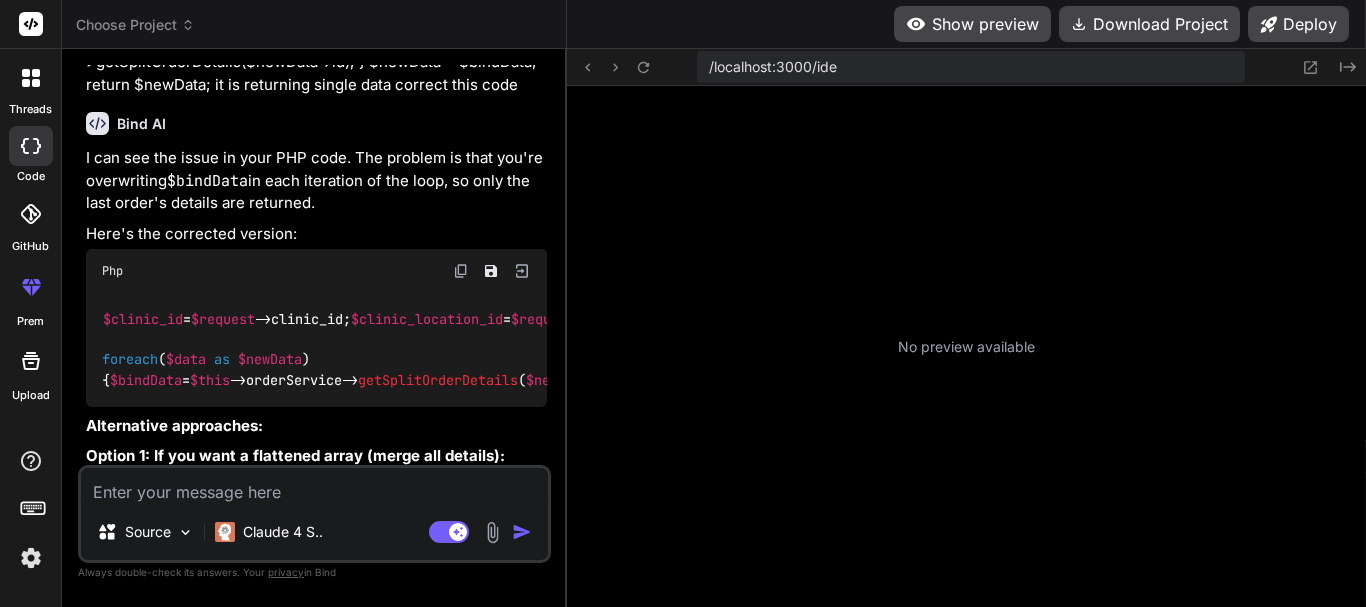 click at bounding box center [461, 271] 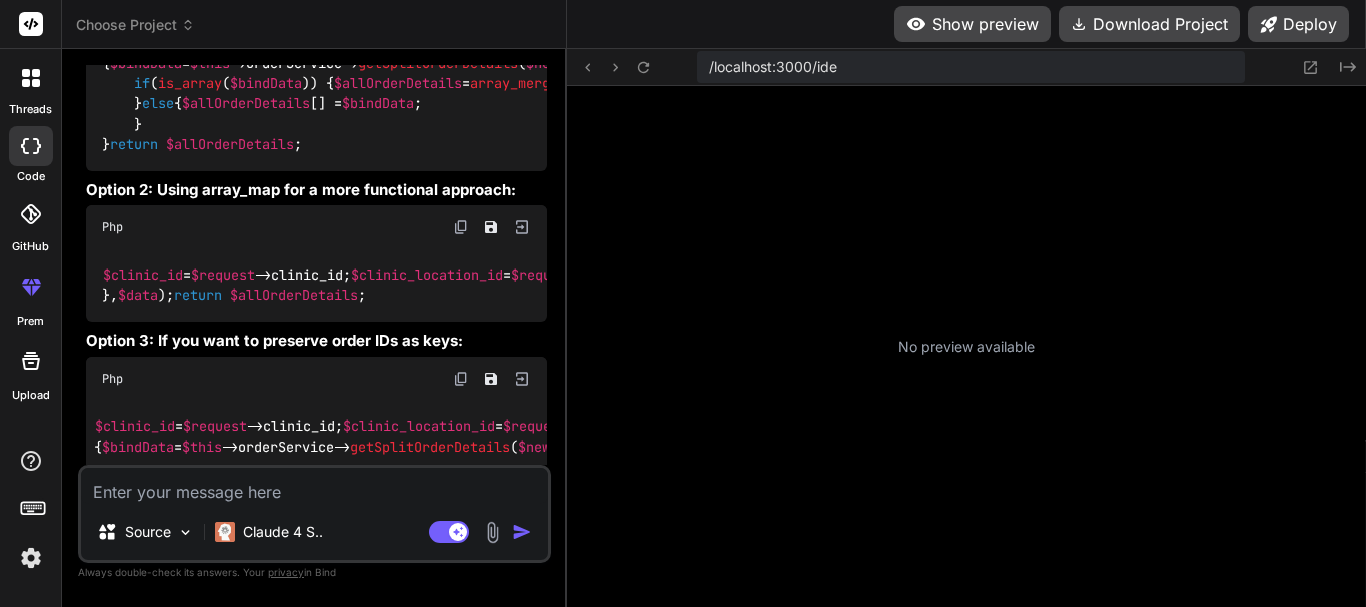scroll, scrollTop: 1037, scrollLeft: 0, axis: vertical 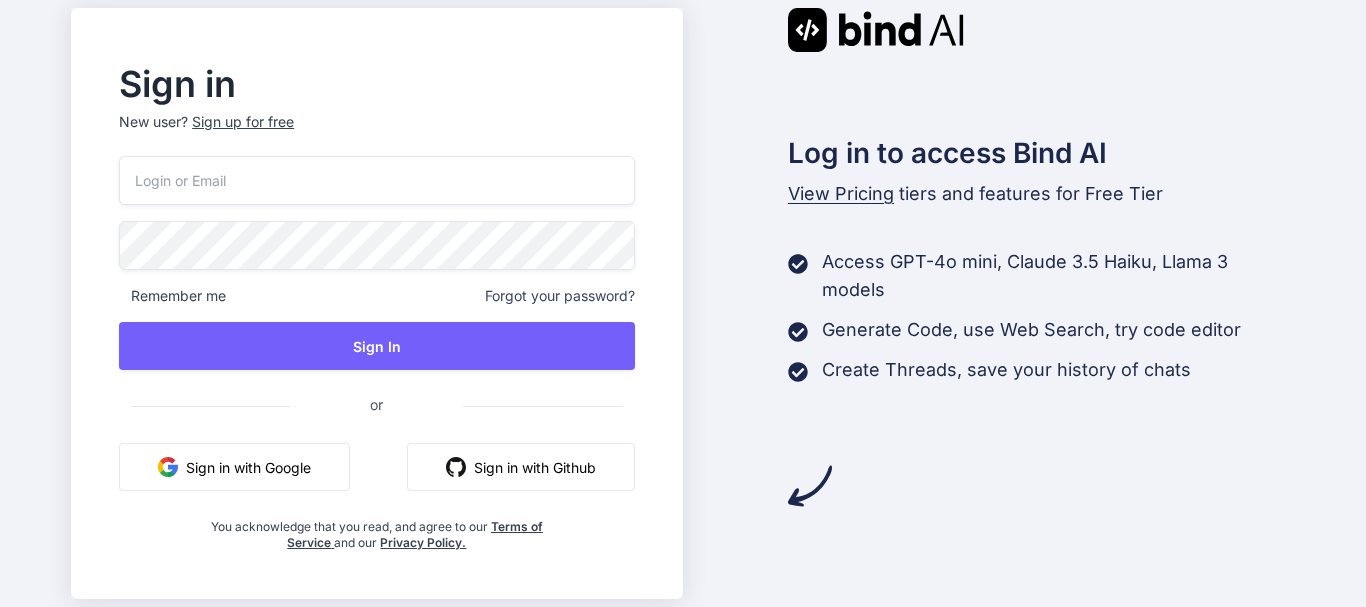 click at bounding box center (376, 180) 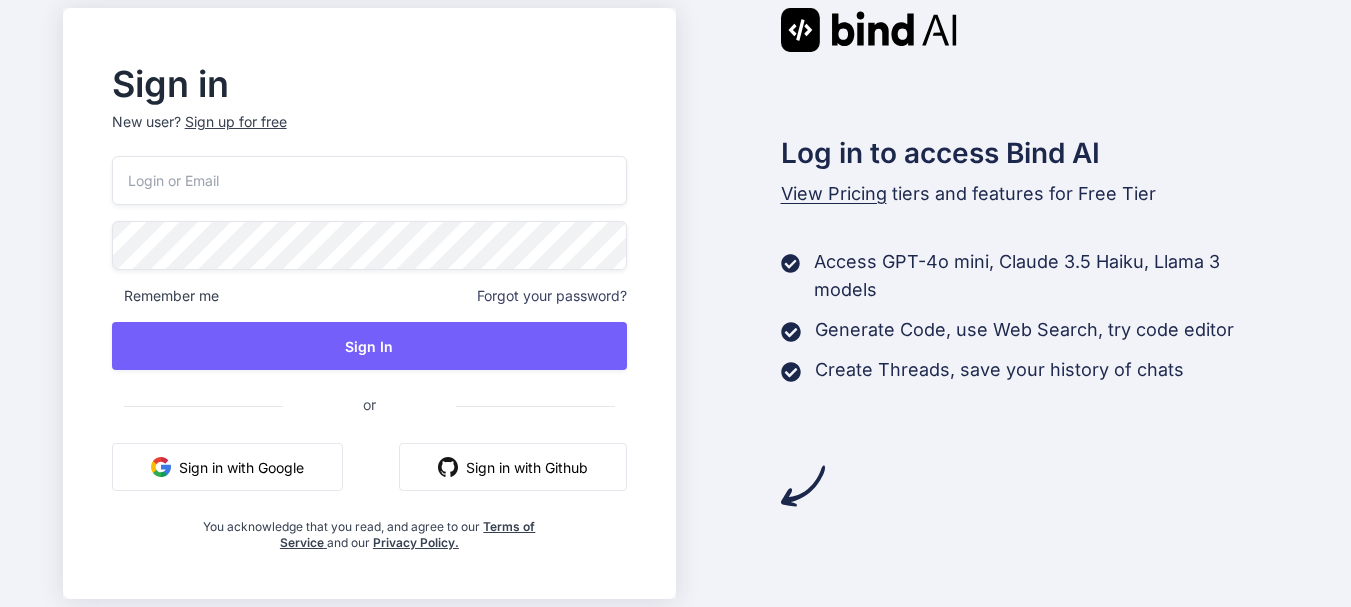 click on "New user?   Sign up for free" at bounding box center [369, 134] 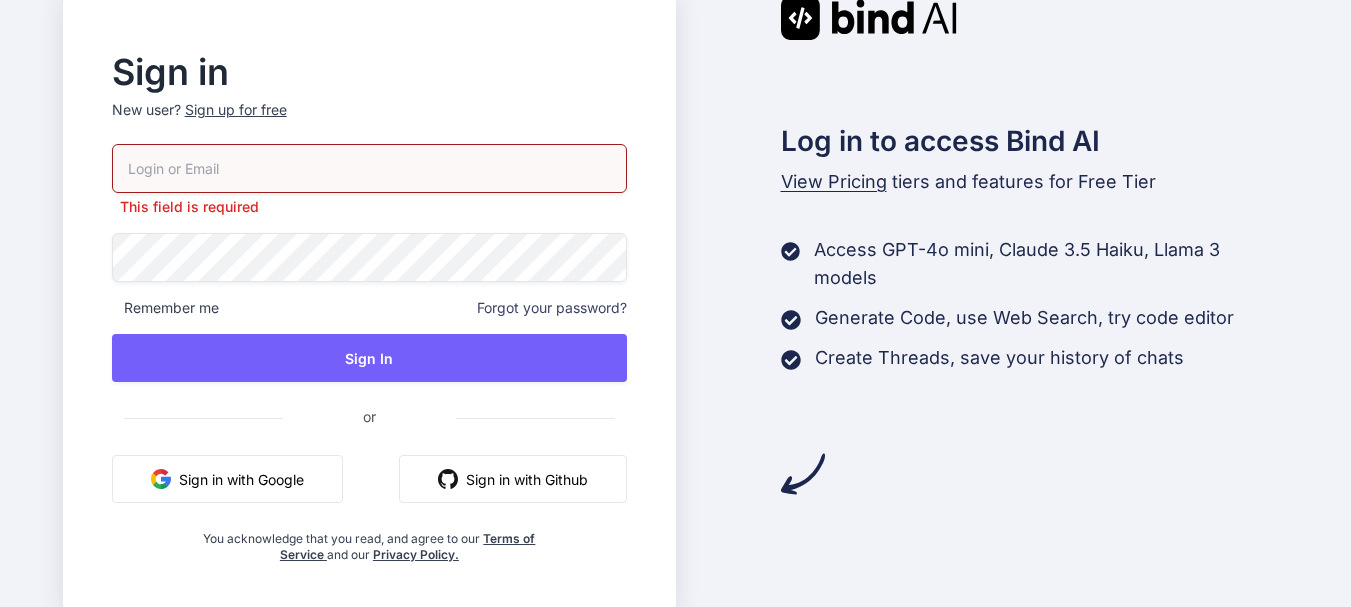 click on "Sign up for free" at bounding box center [236, 110] 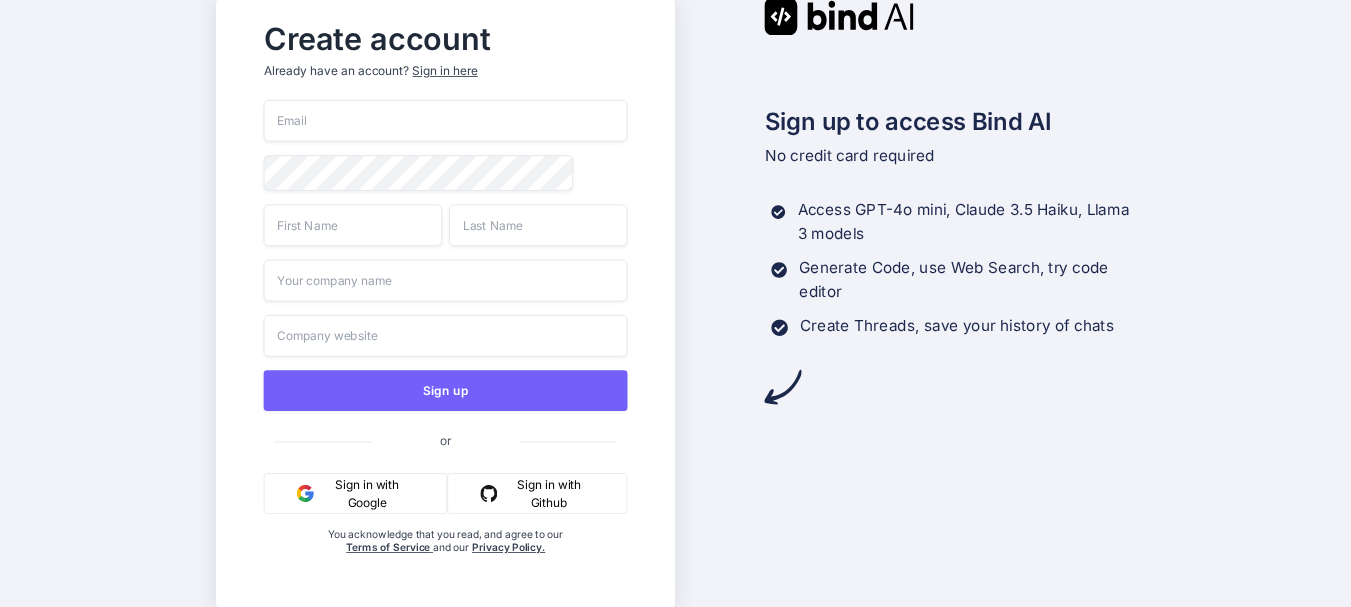 click at bounding box center (446, 121) 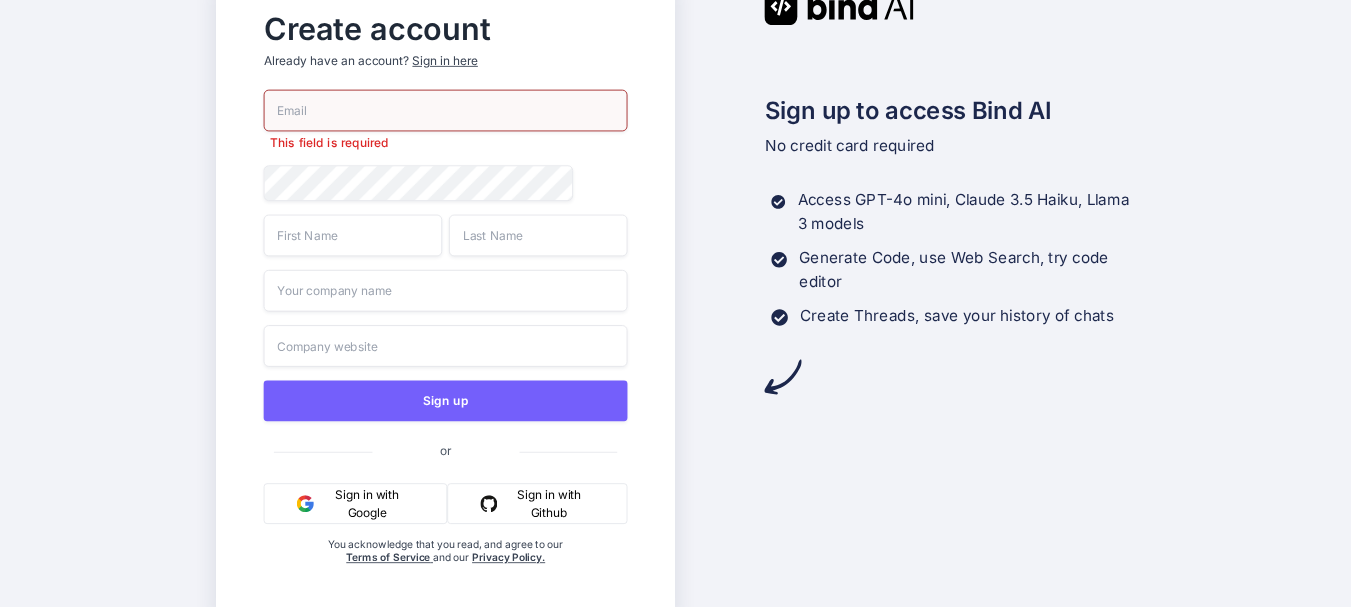 click at bounding box center (446, 111) 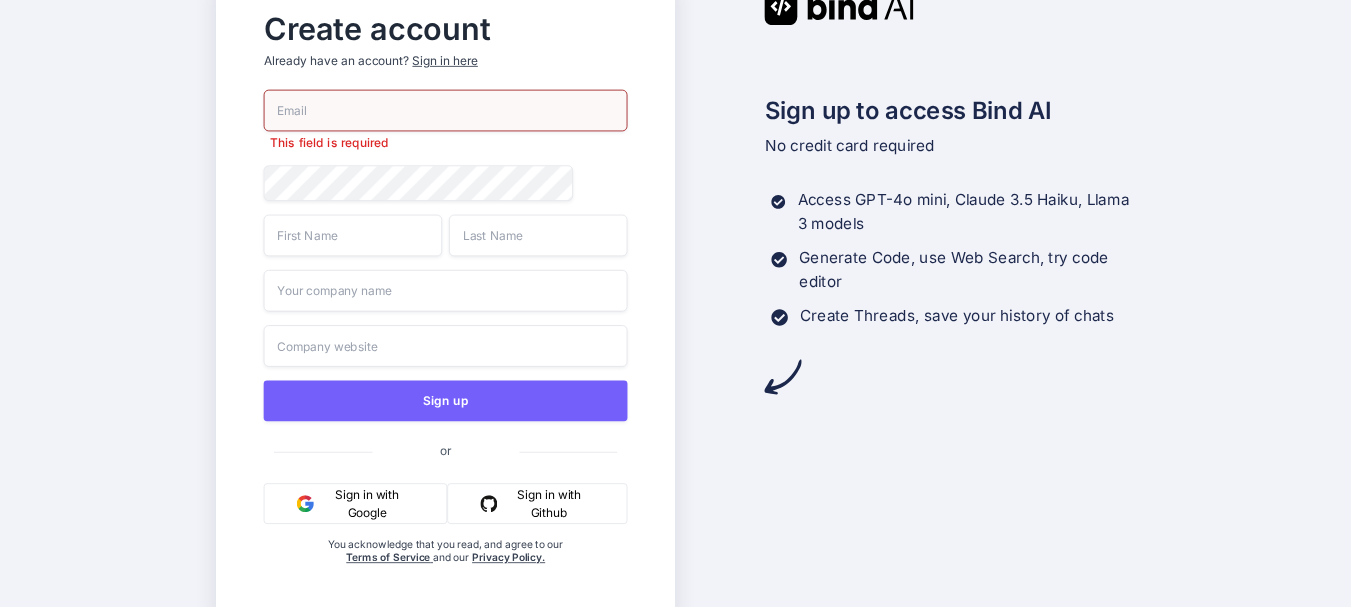 paste on "rupeshs2@yopmail.com" 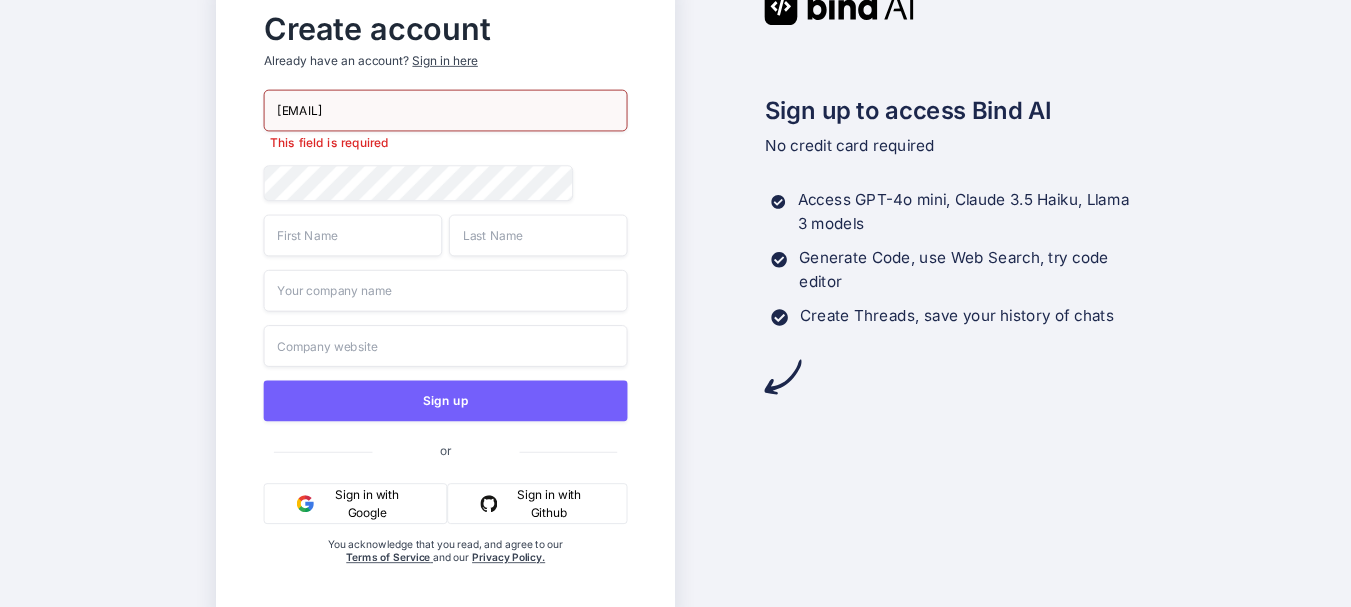 type on "rupeshs2@yopmail.com" 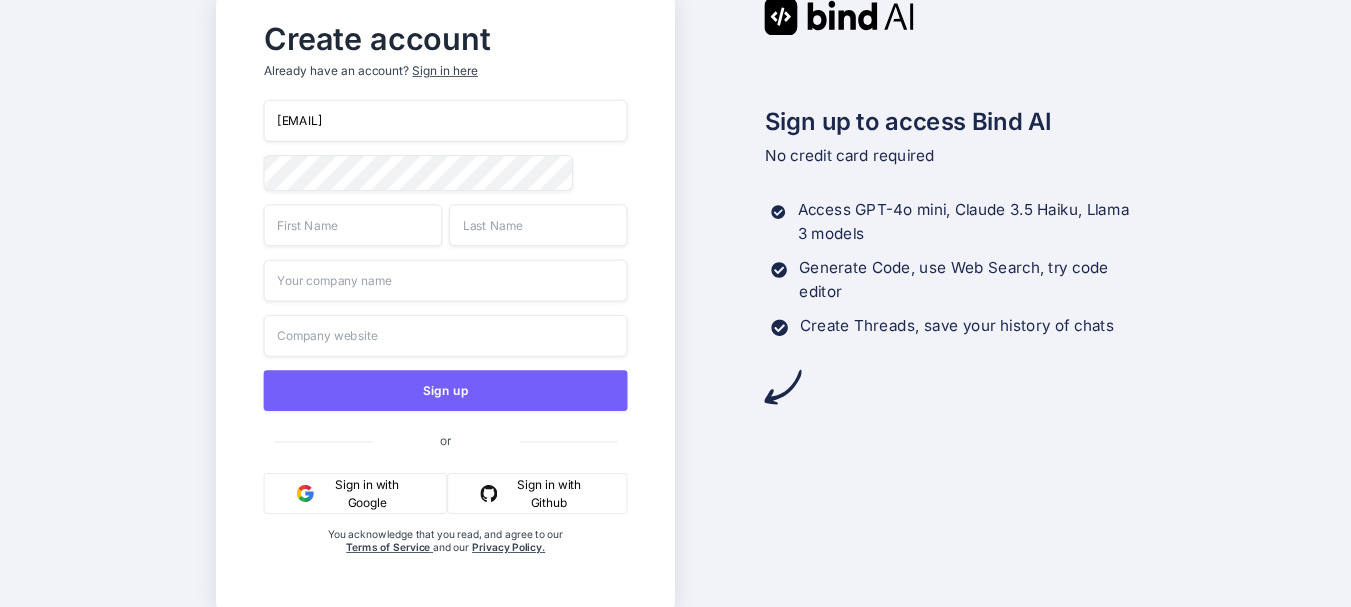 click at bounding box center (353, 225) 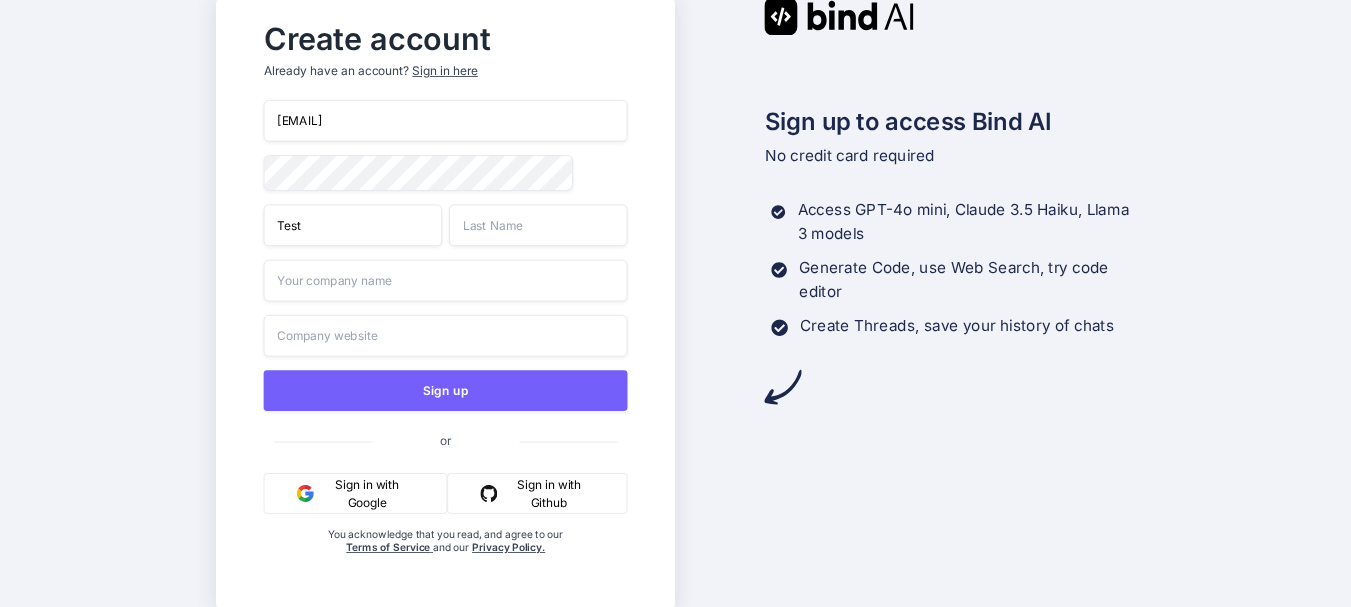 type on "Test" 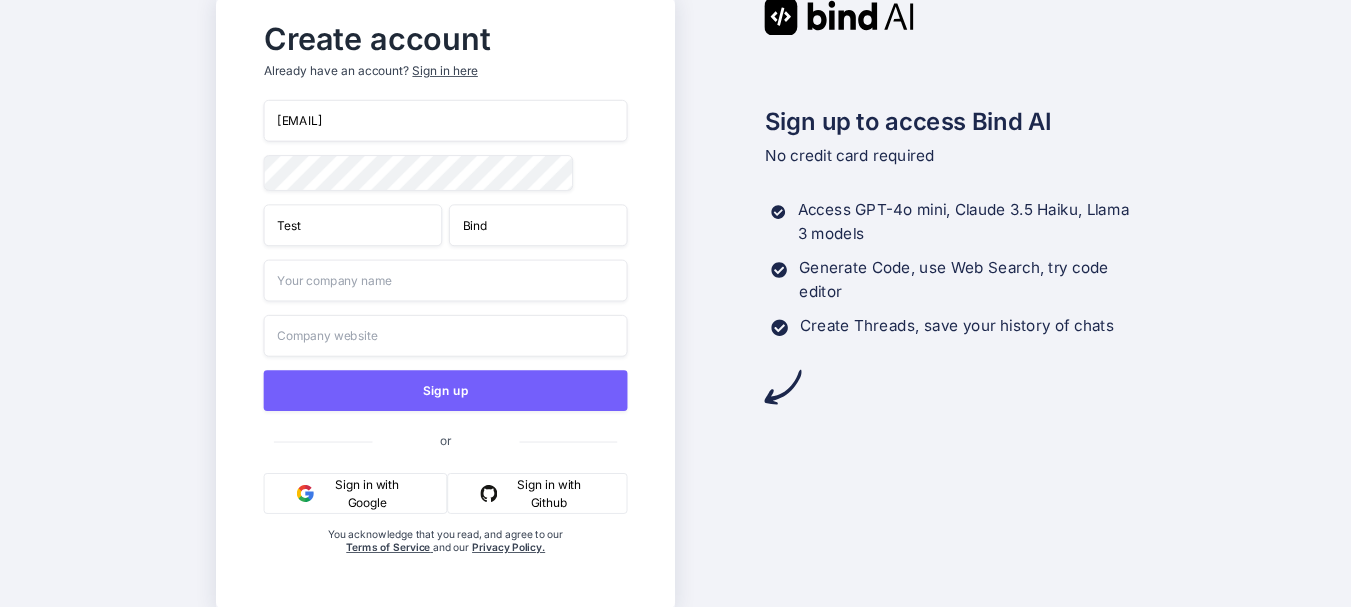 type on "Bind" 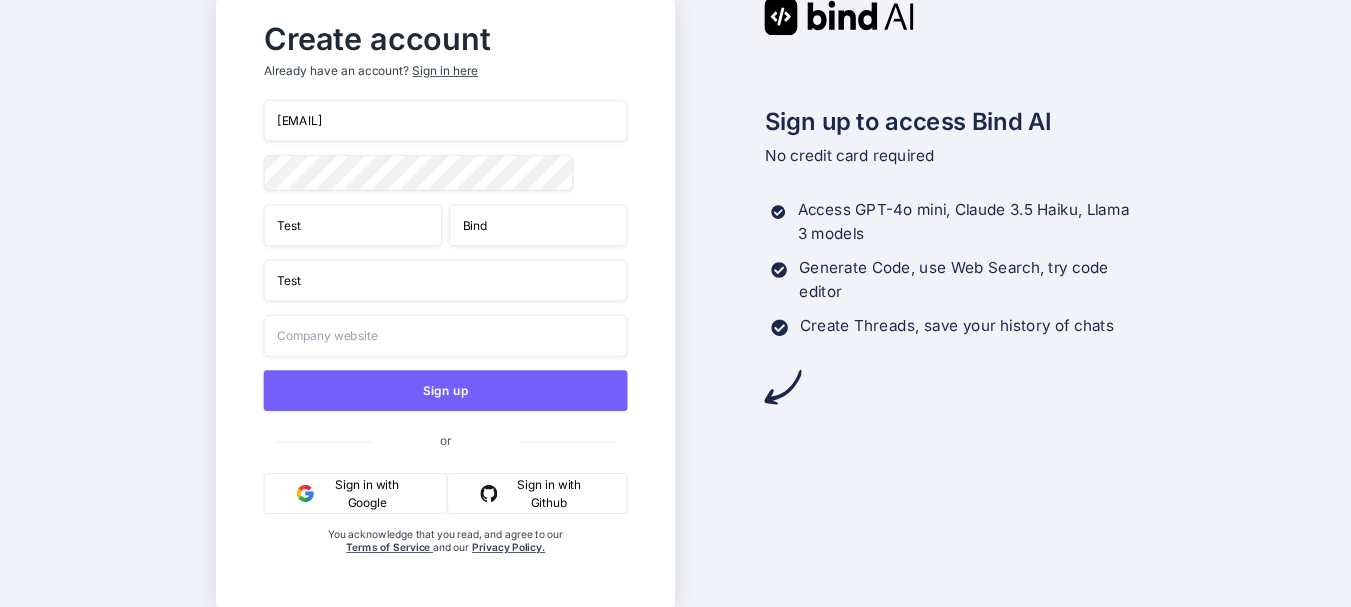 type on "Test" 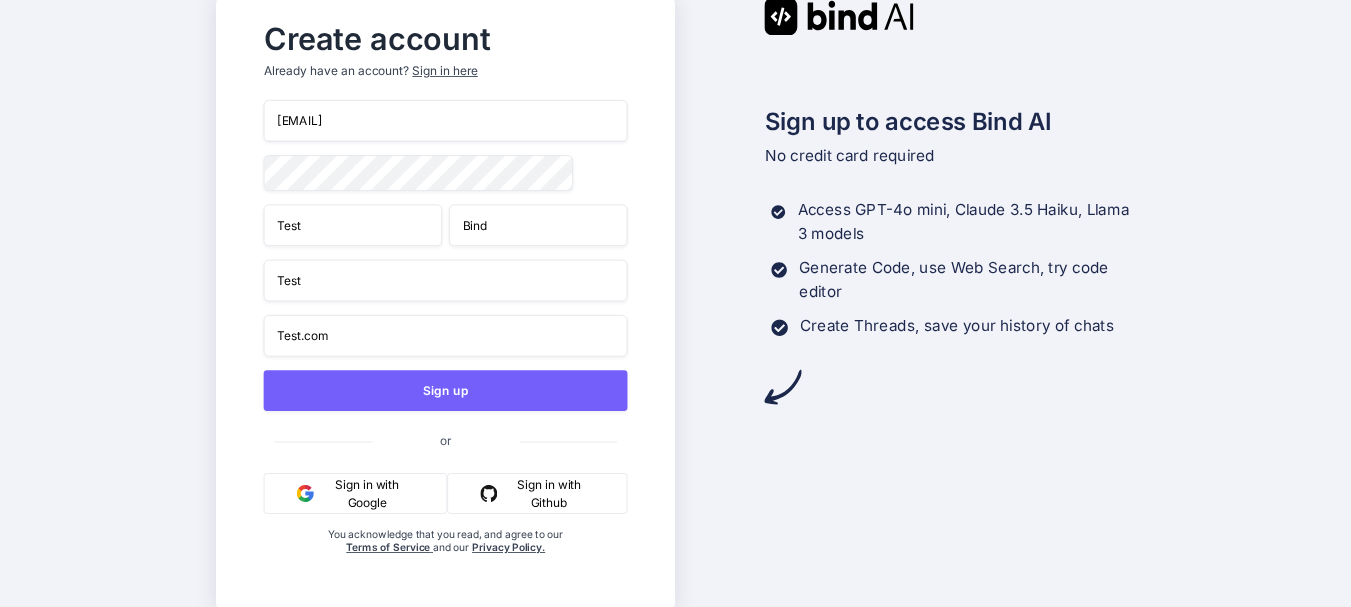 type on "Test.com" 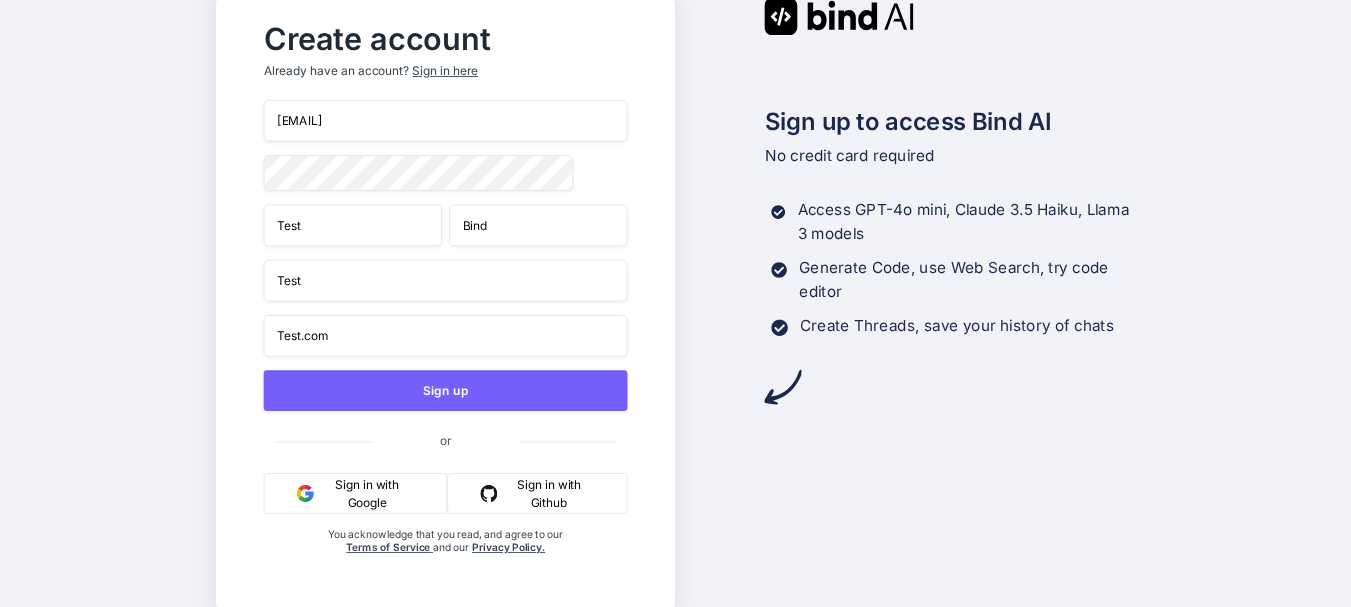 type 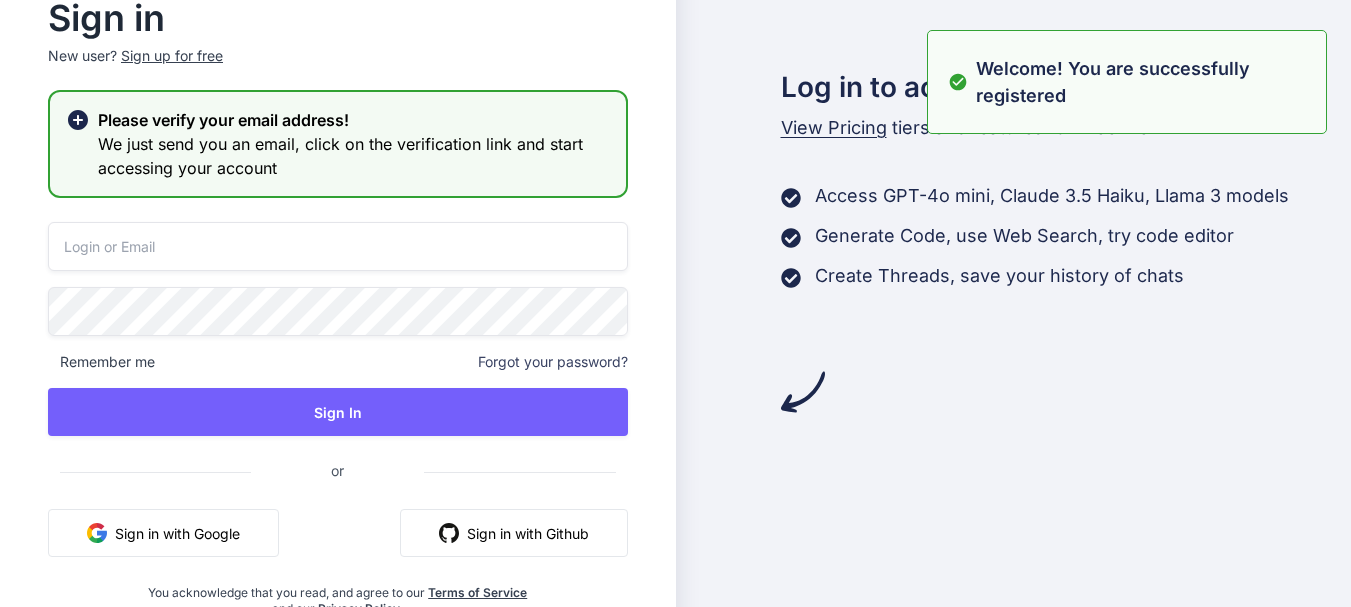click at bounding box center [338, 246] 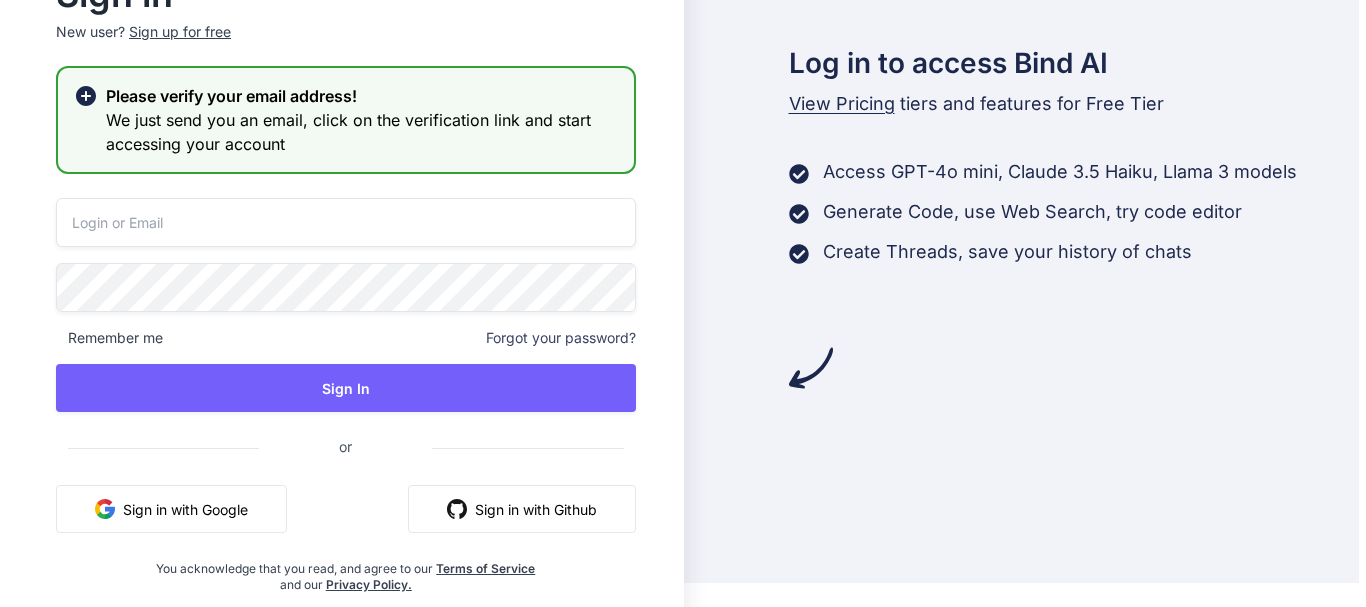 scroll, scrollTop: 0, scrollLeft: 0, axis: both 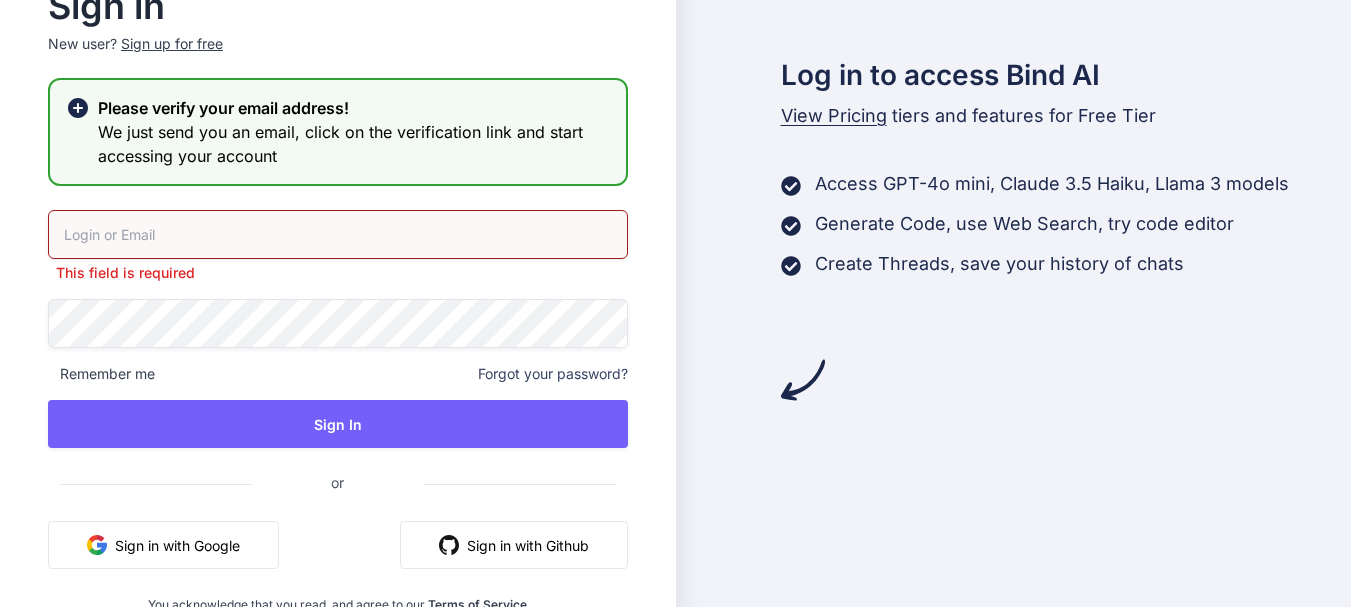 click at bounding box center (338, 234) 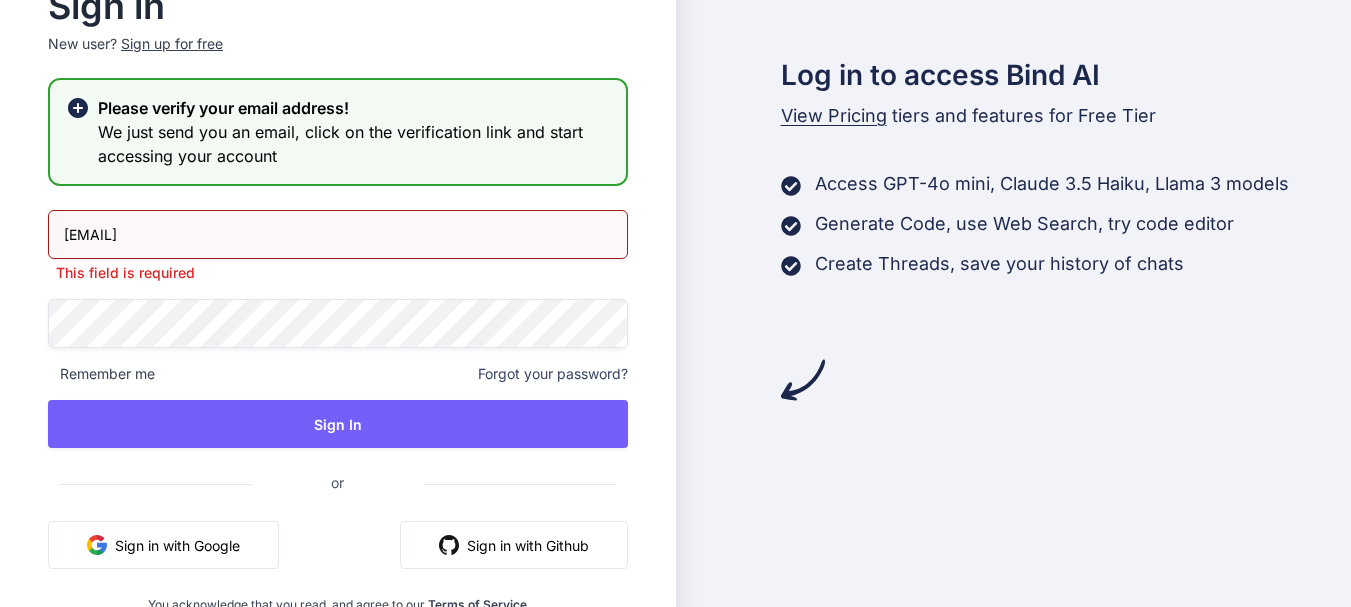 type on "rupeshs2@yopmail.com" 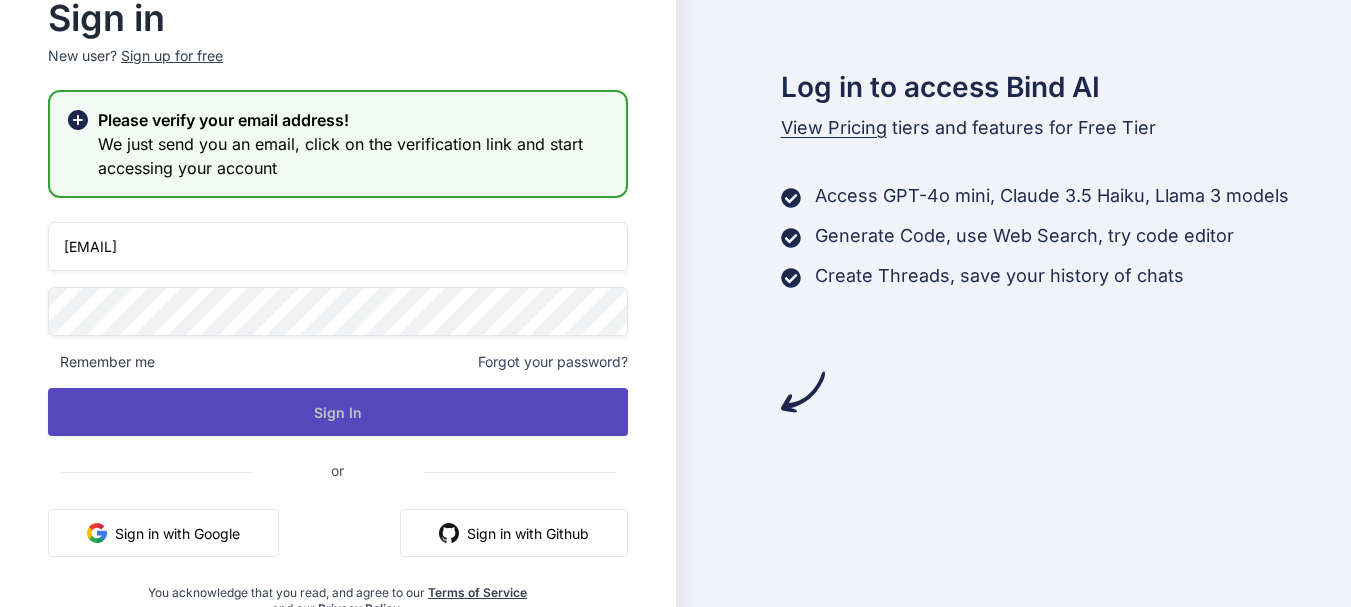 click on "Sign In" at bounding box center [338, 412] 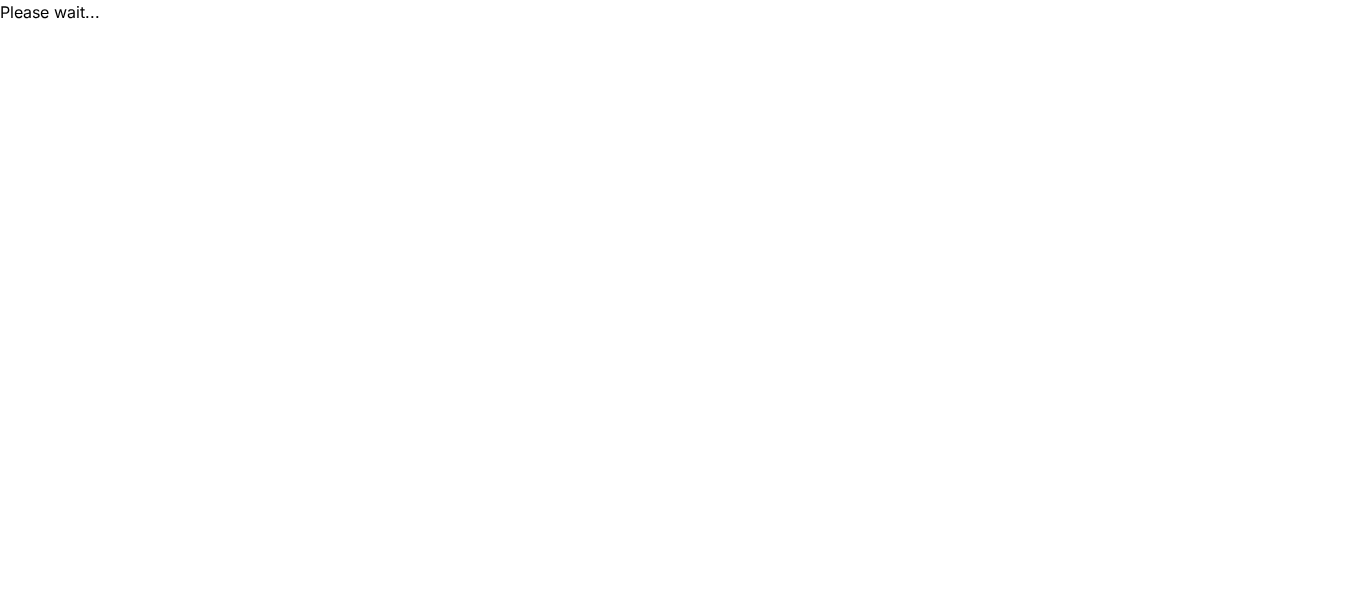 scroll, scrollTop: 0, scrollLeft: 0, axis: both 